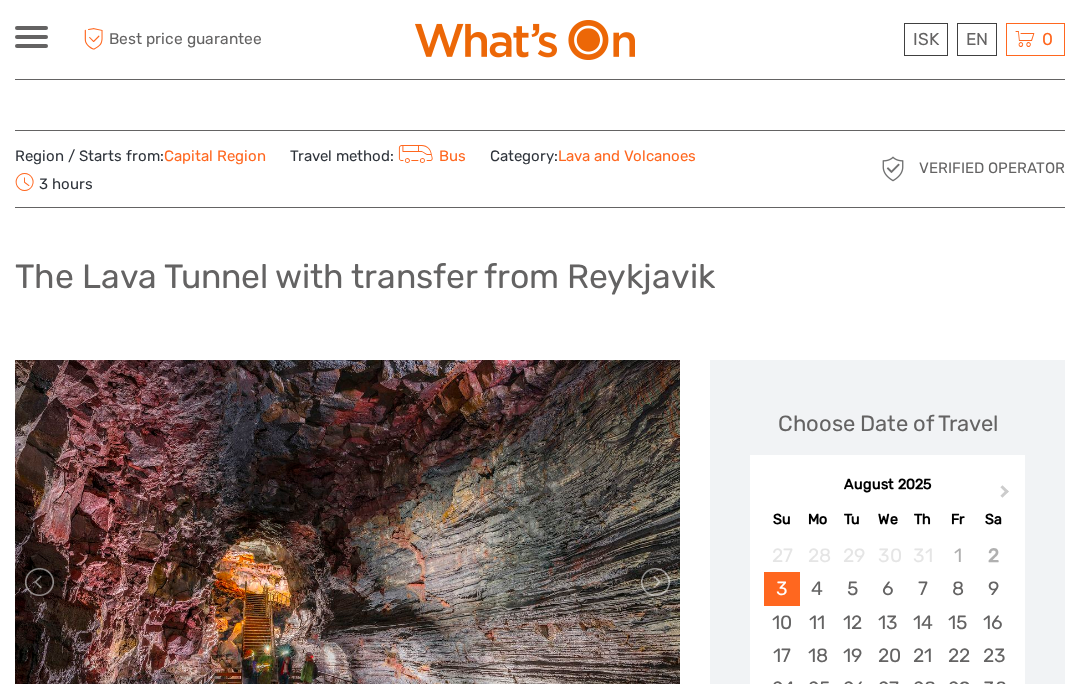 scroll, scrollTop: 1131, scrollLeft: 0, axis: vertical 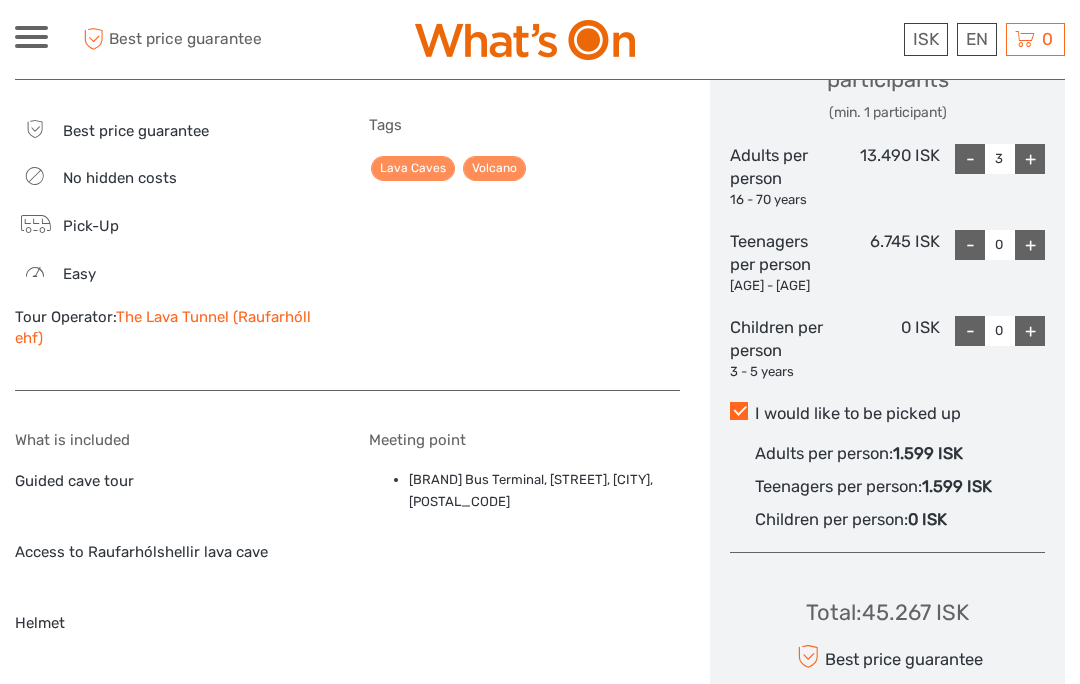click on "The Lava Tunnel (Raufarhóll ehf)" at bounding box center [163, 327] 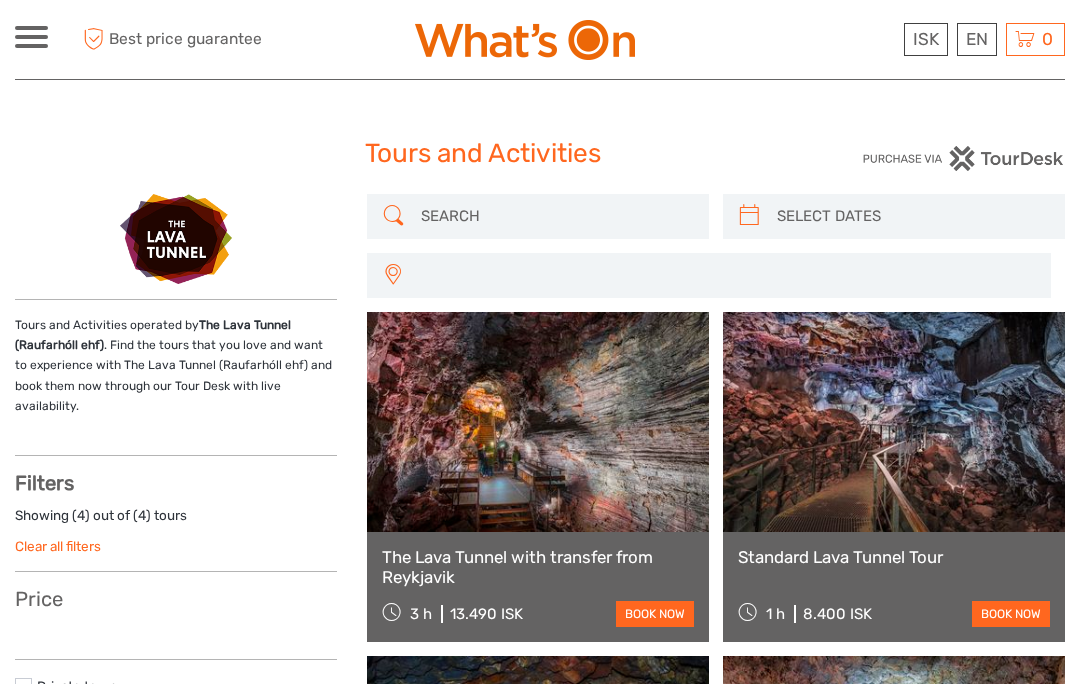 select 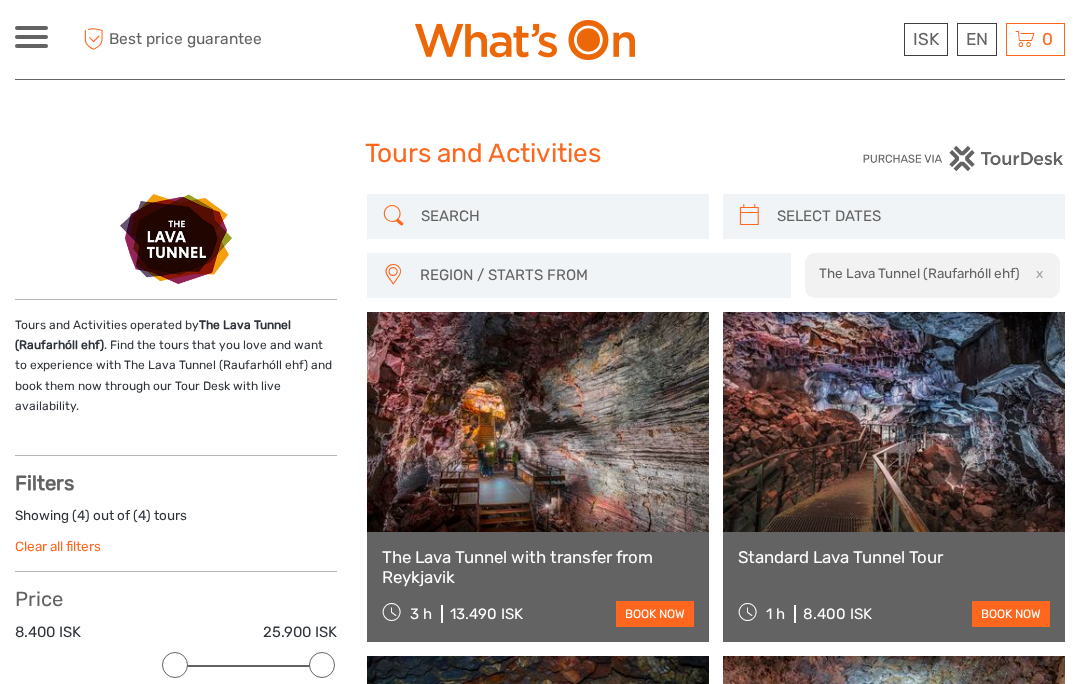scroll, scrollTop: 0, scrollLeft: 0, axis: both 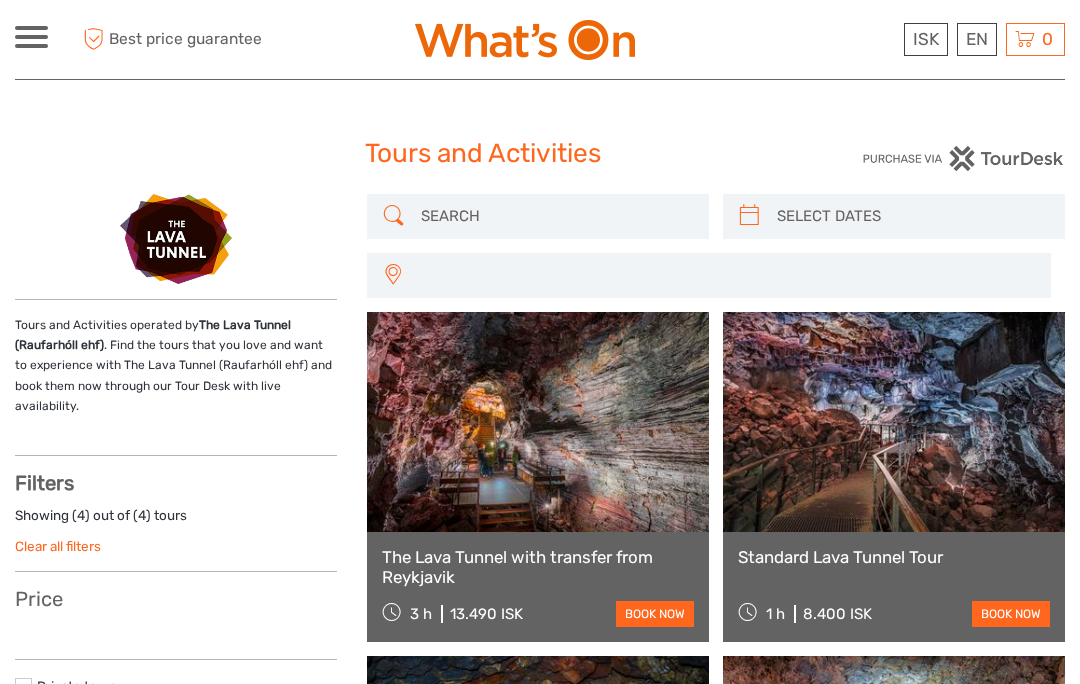 select 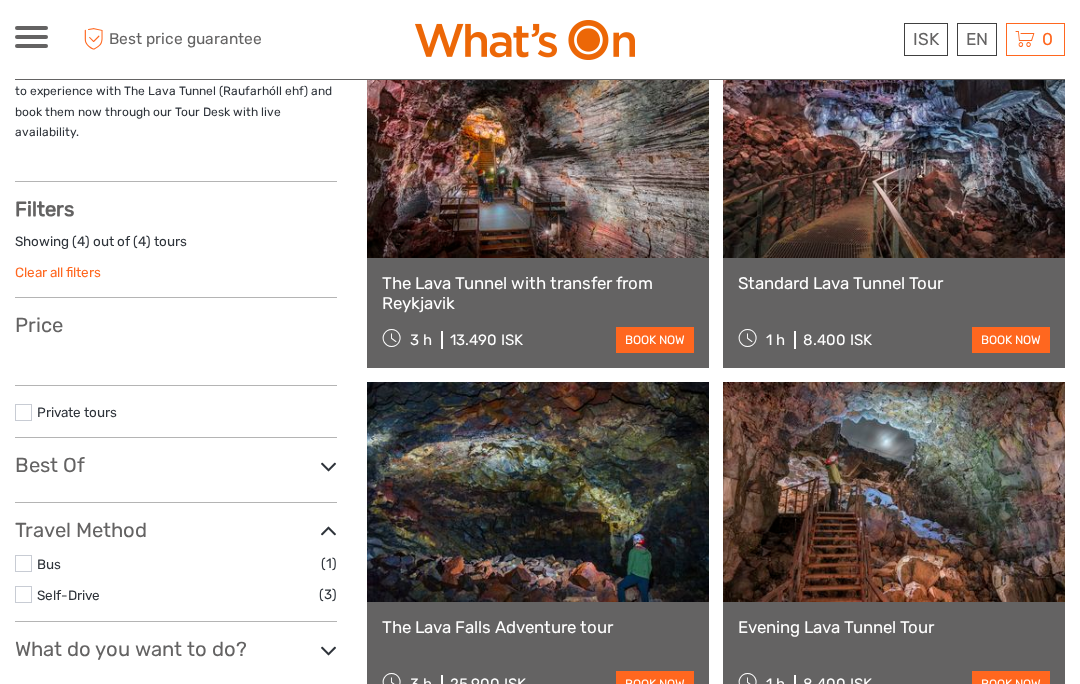 select 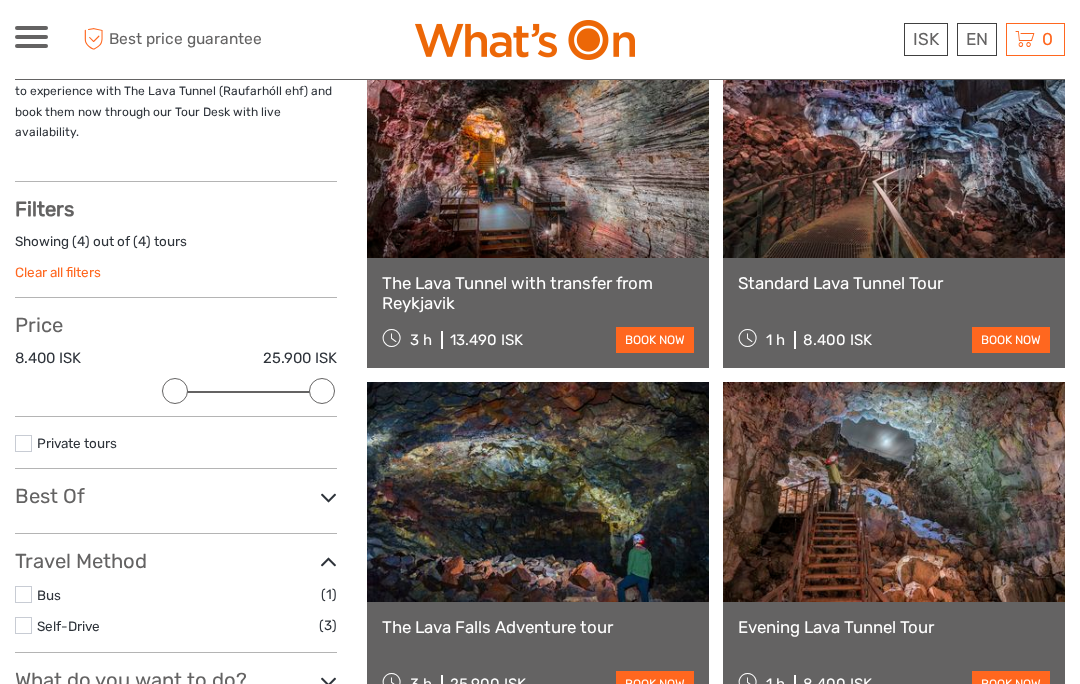 scroll, scrollTop: 0, scrollLeft: 0, axis: both 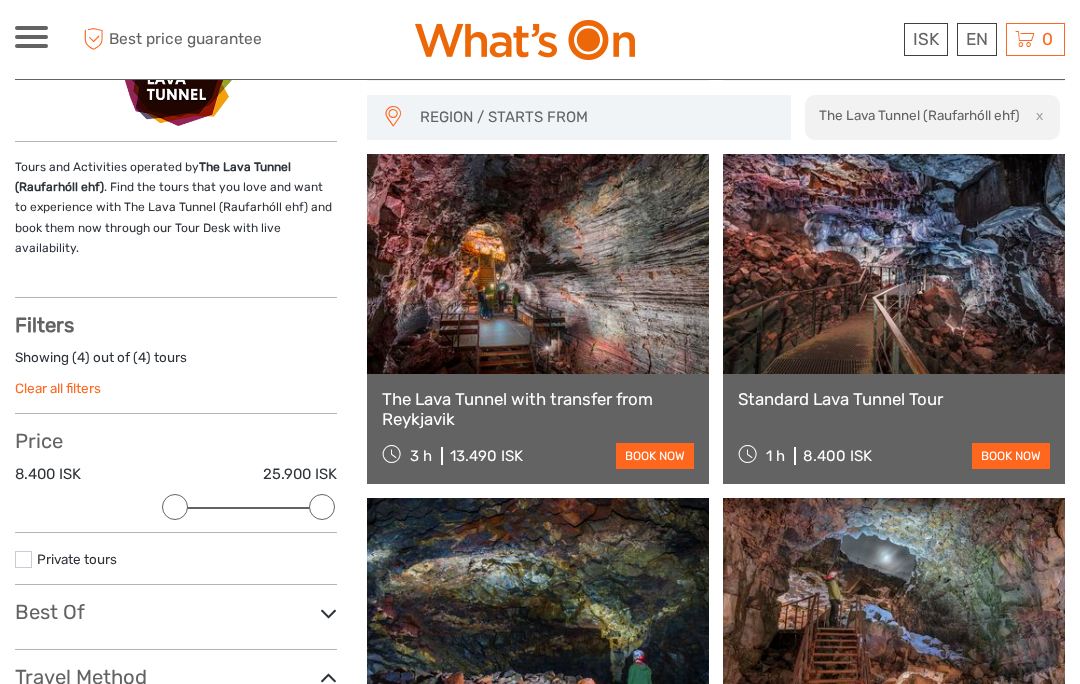click at bounding box center [23, 710] 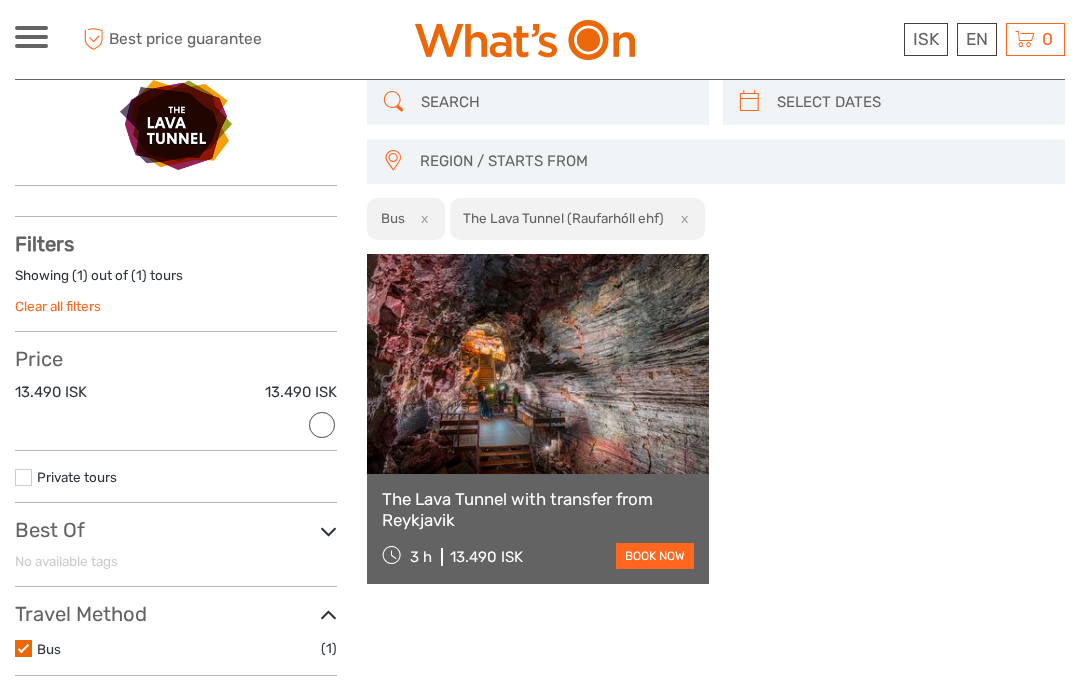 scroll, scrollTop: 113, scrollLeft: 0, axis: vertical 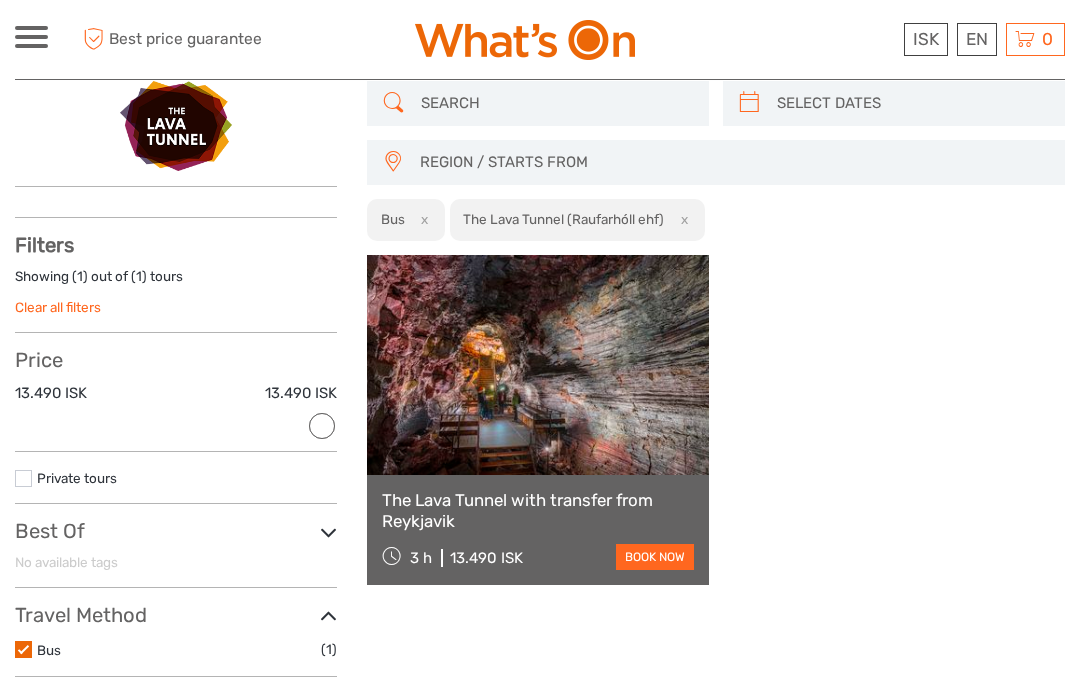 click at bounding box center (538, 365) 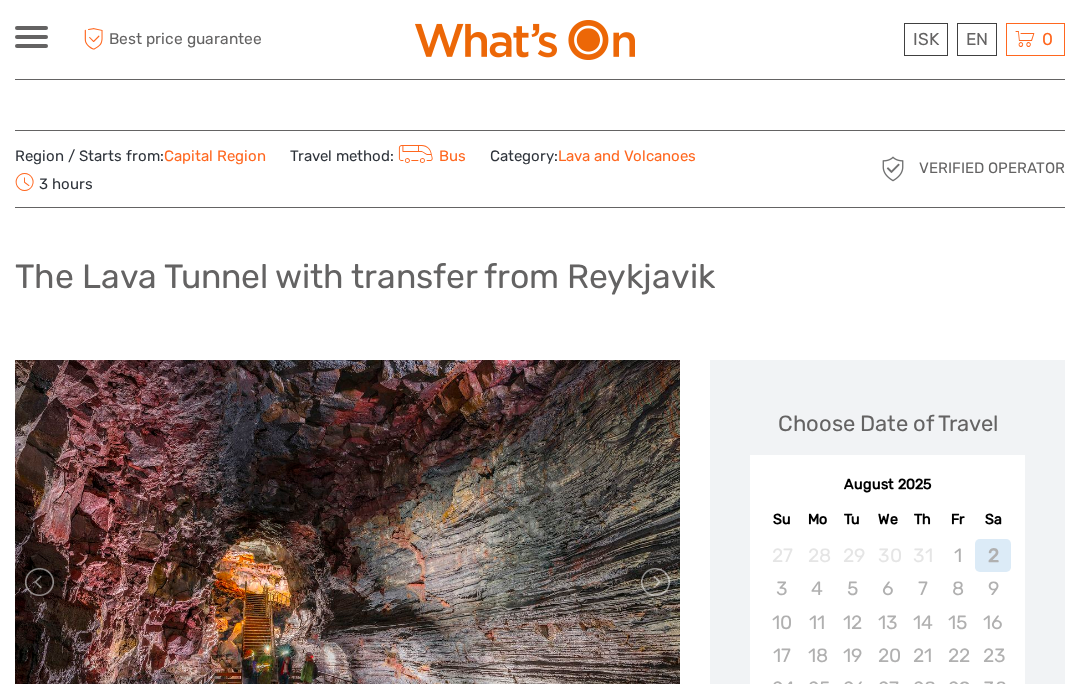 scroll, scrollTop: 2, scrollLeft: 0, axis: vertical 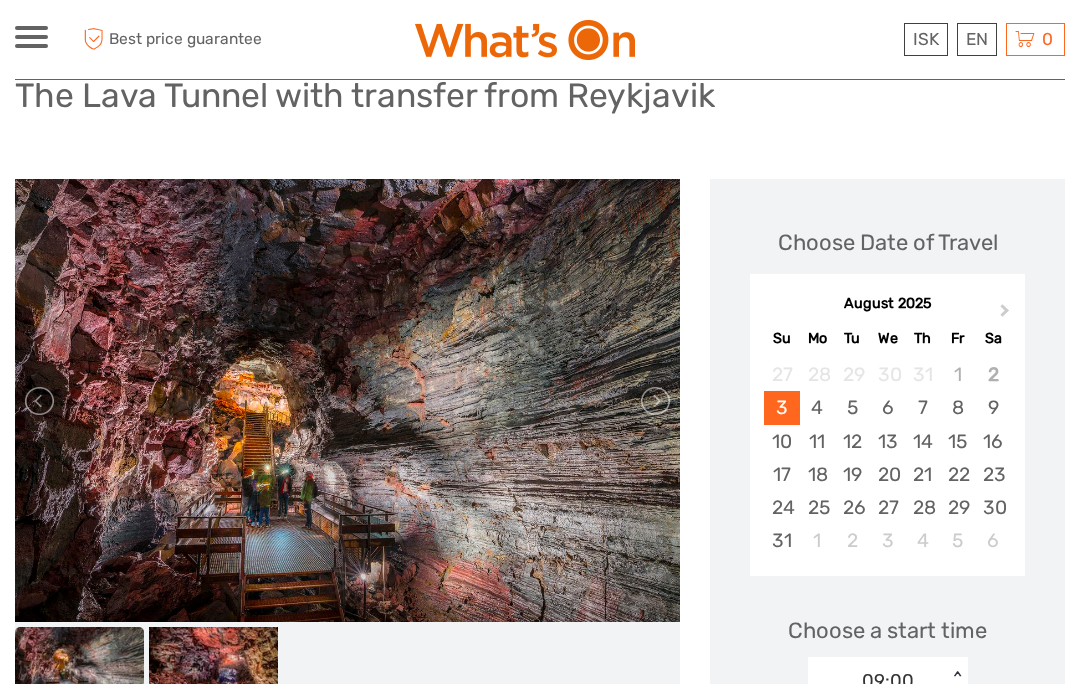 click on "2" at bounding box center [992, 374] 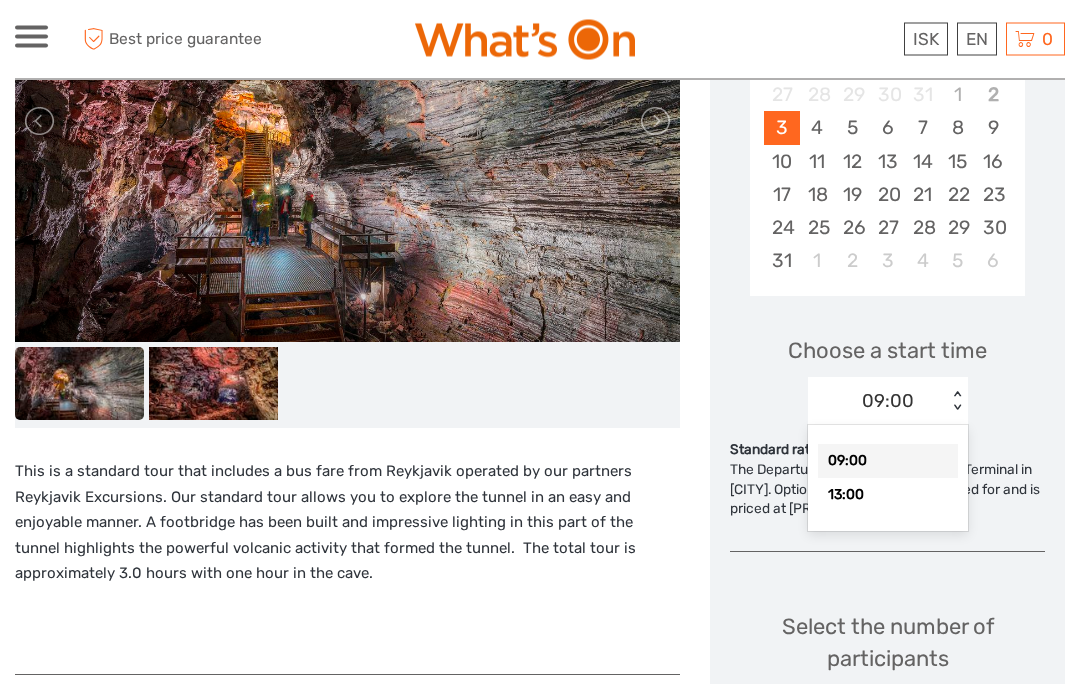 scroll, scrollTop: 460, scrollLeft: 0, axis: vertical 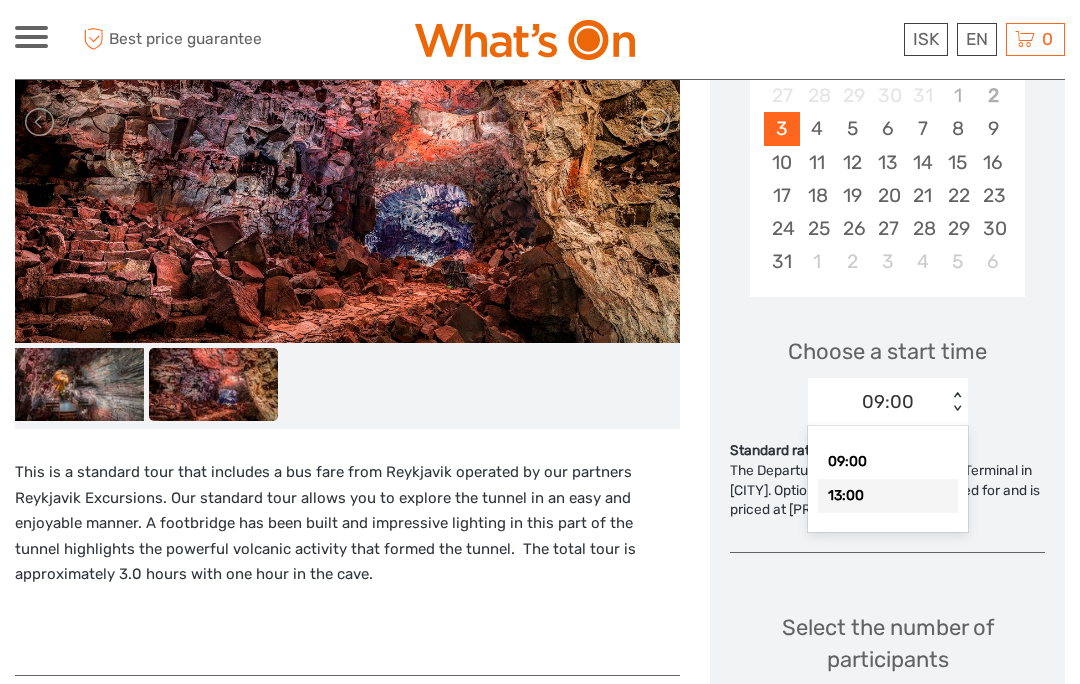 click on "13:00" at bounding box center [888, 496] 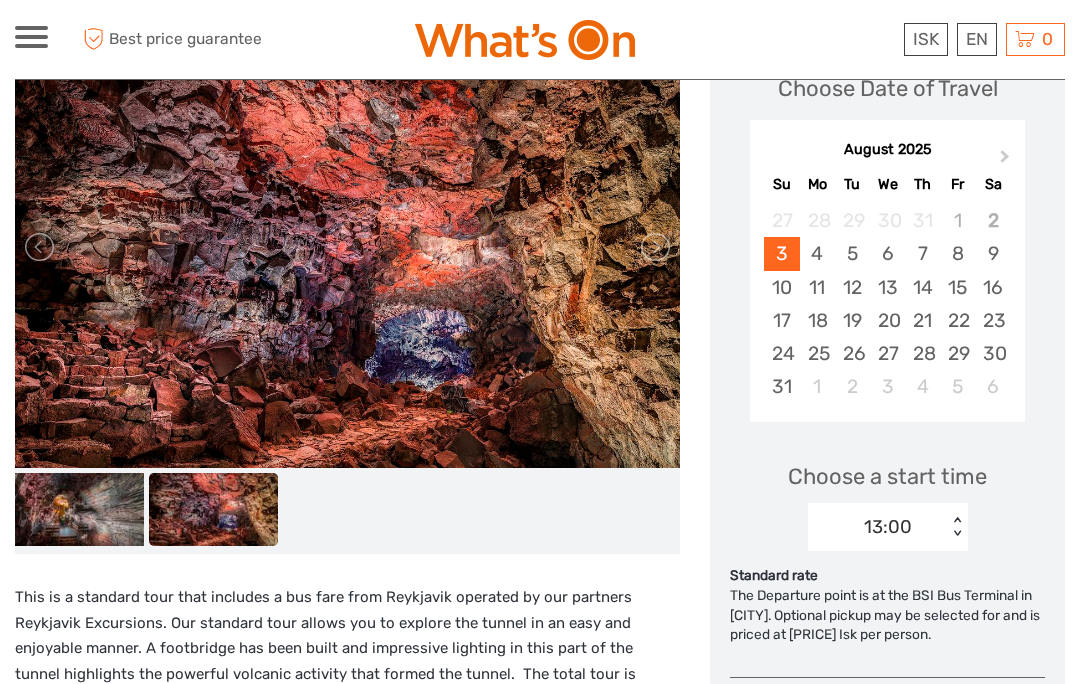 scroll, scrollTop: 334, scrollLeft: 0, axis: vertical 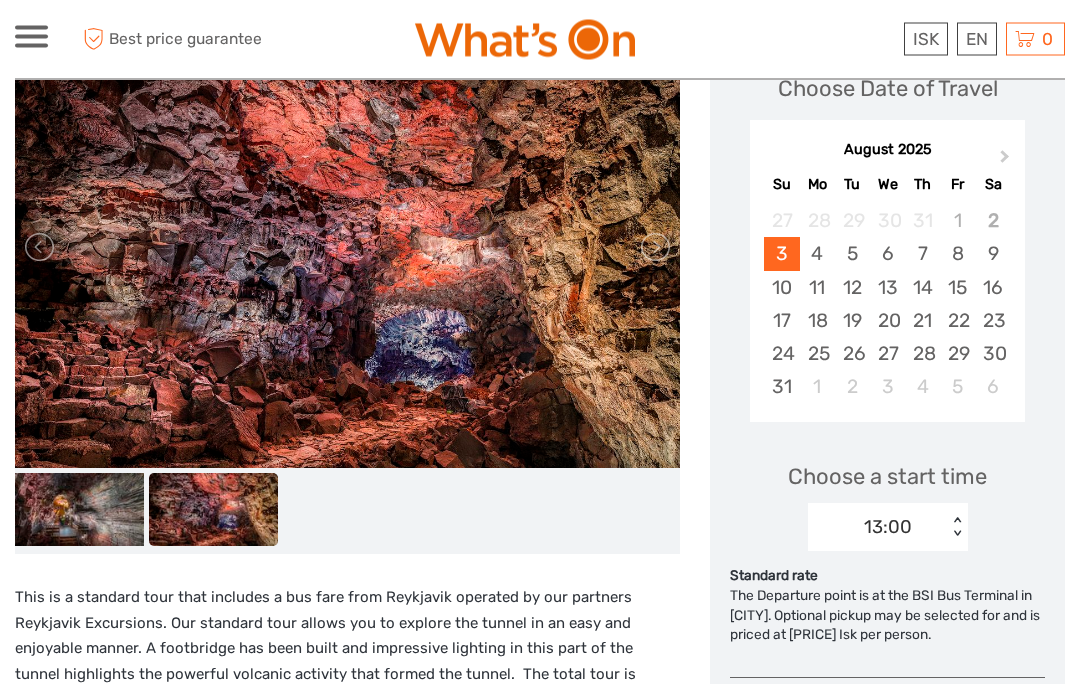 click on "2" at bounding box center [992, 221] 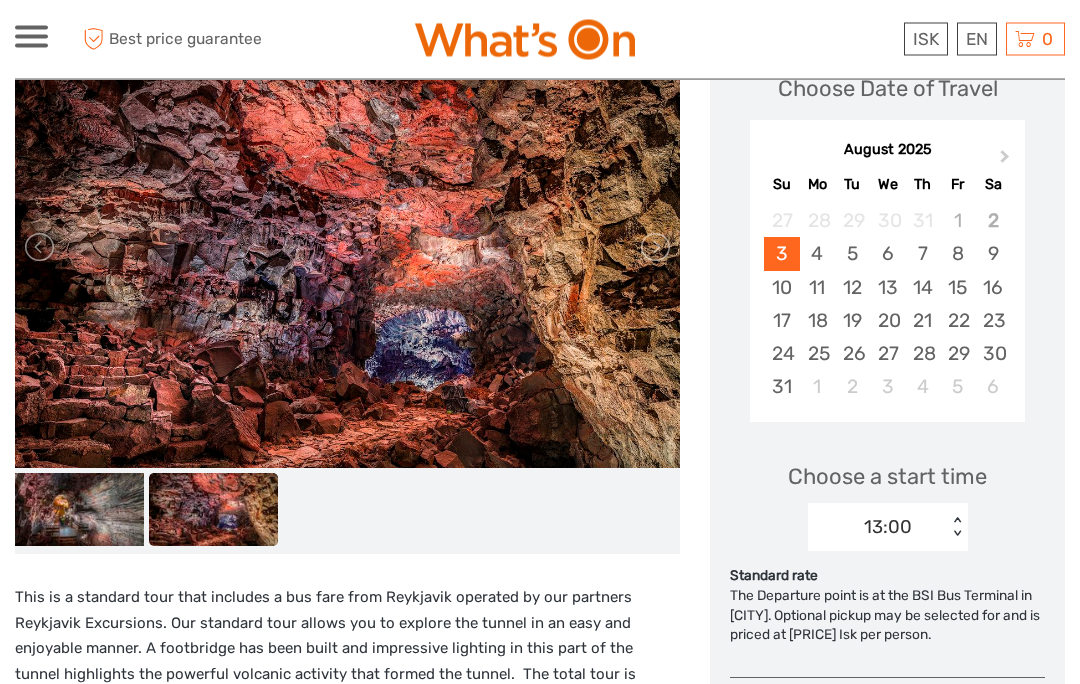 click on "3" at bounding box center (781, 254) 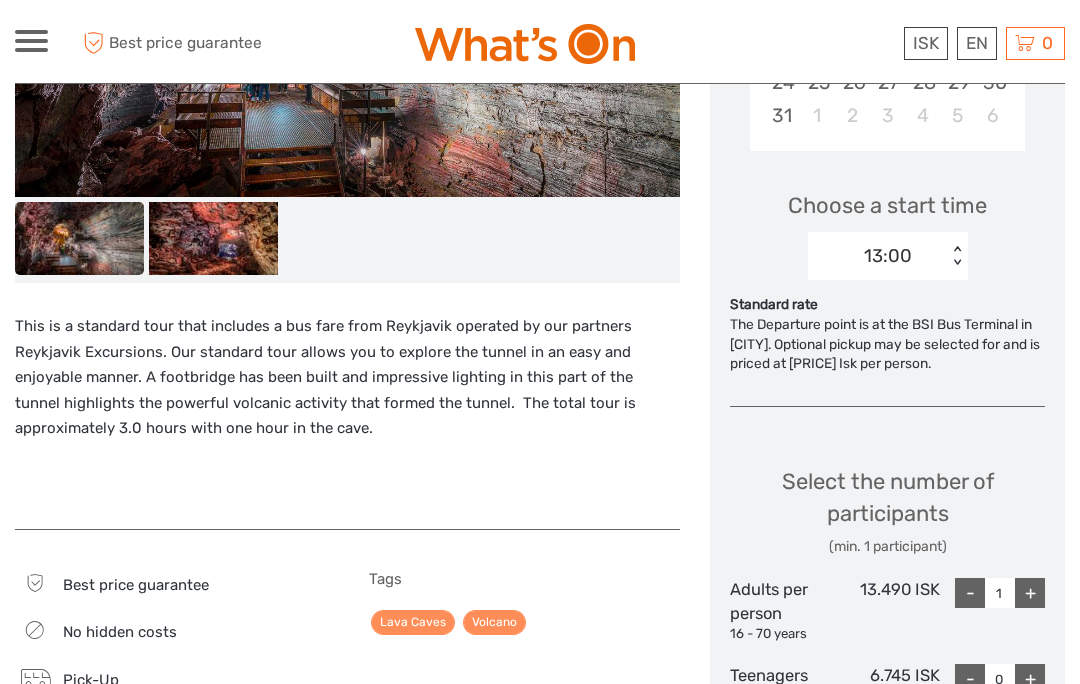 click on "+" at bounding box center (1030, 589) 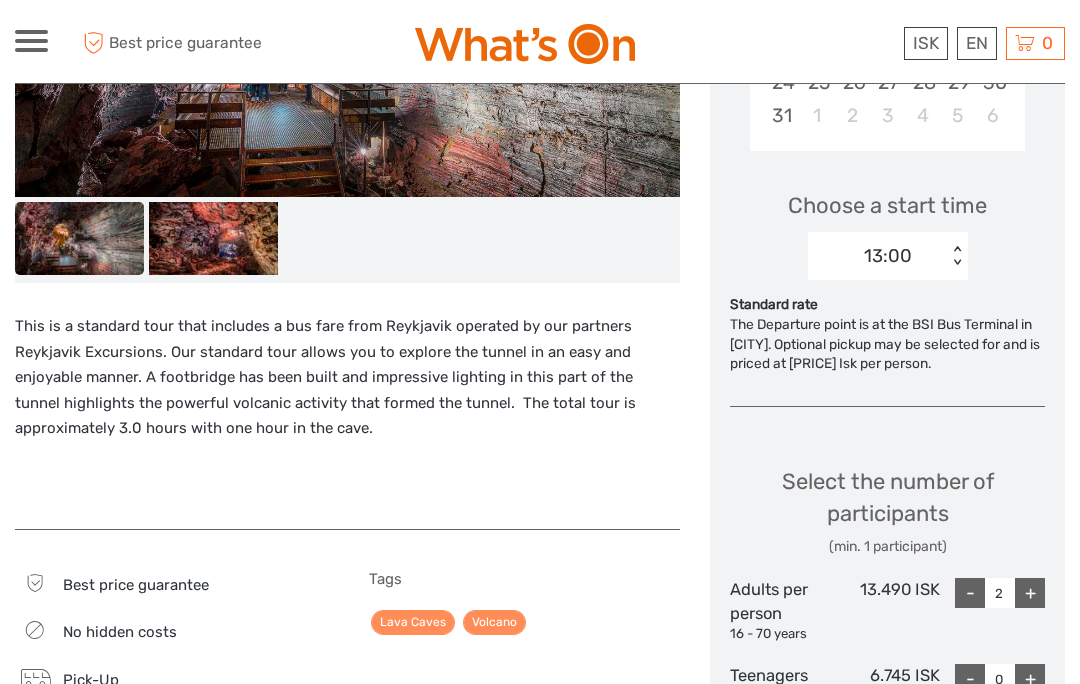 scroll, scrollTop: 606, scrollLeft: 0, axis: vertical 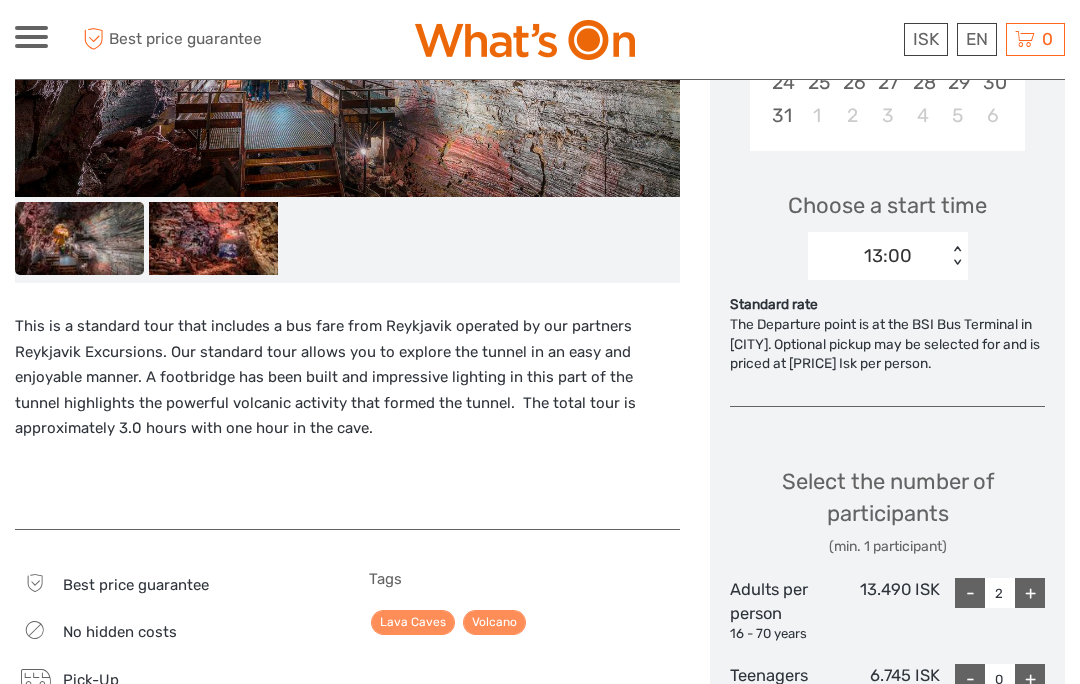 click on "+" at bounding box center (1030, 593) 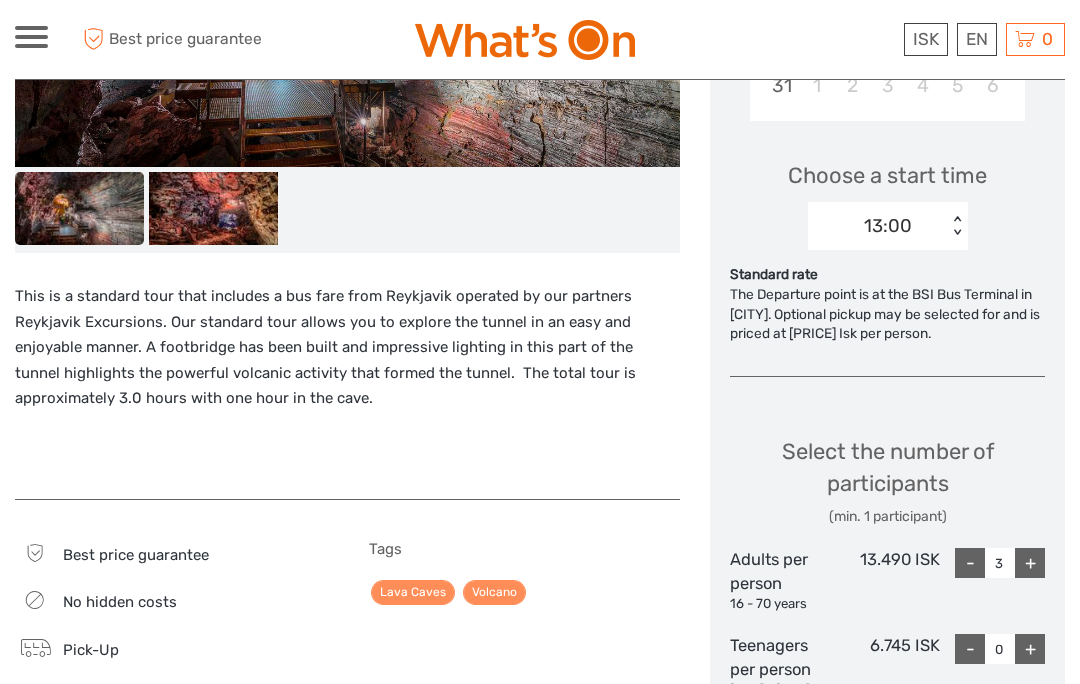 scroll, scrollTop: 614, scrollLeft: 0, axis: vertical 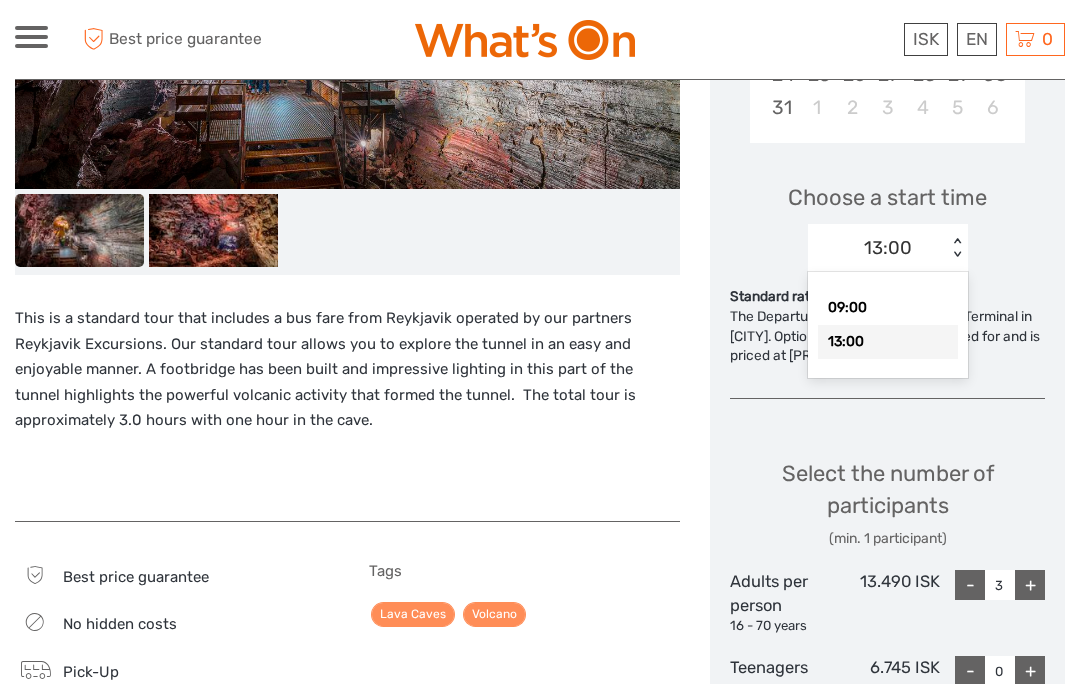 click on "09:00" at bounding box center [888, 308] 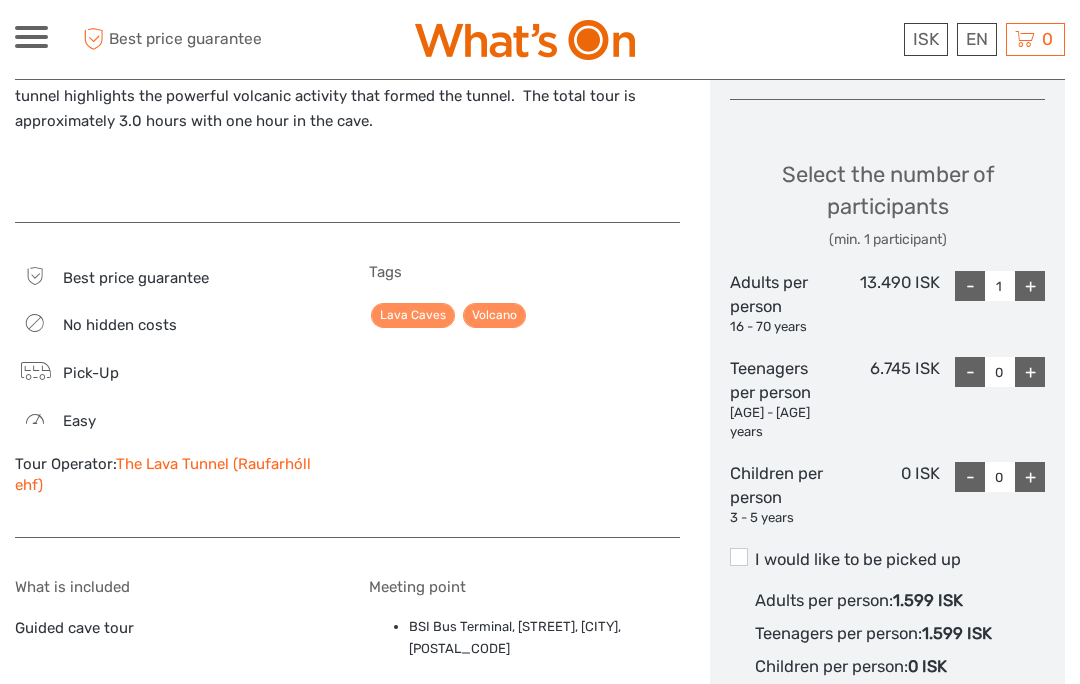 scroll, scrollTop: 912, scrollLeft: 0, axis: vertical 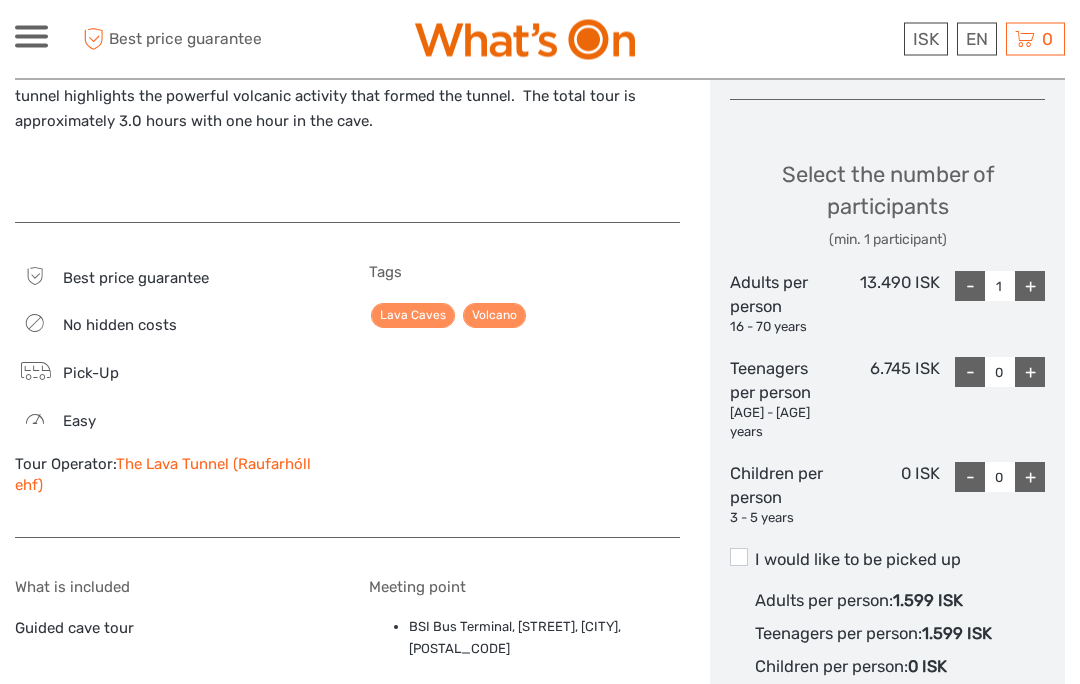 click on "+" at bounding box center (1030, 287) 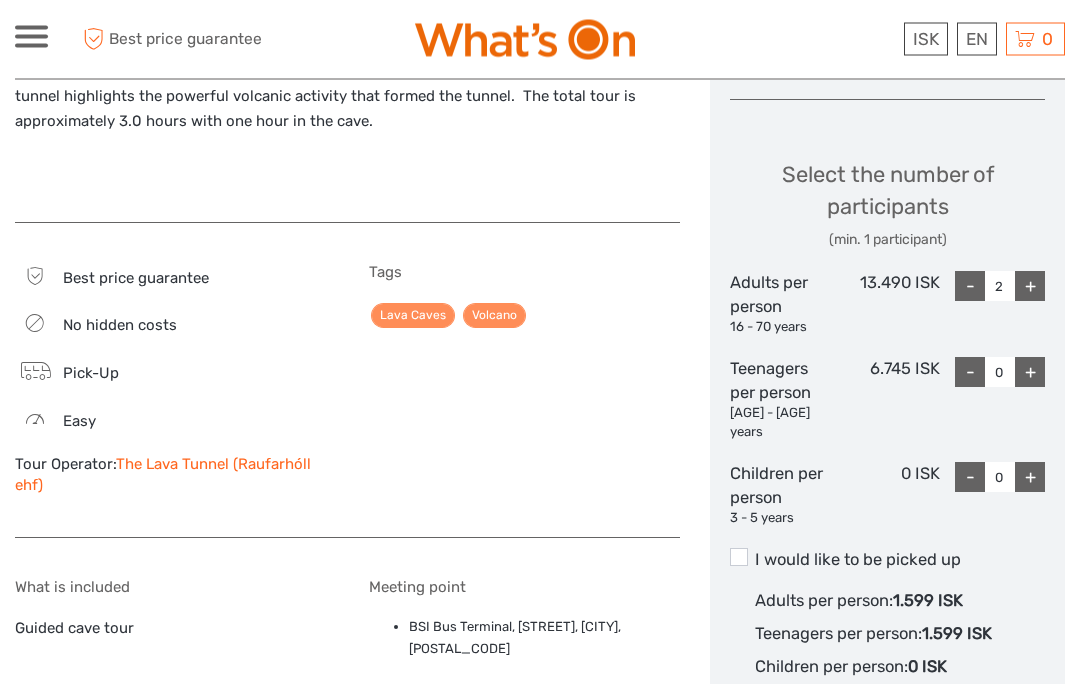 scroll, scrollTop: 913, scrollLeft: 0, axis: vertical 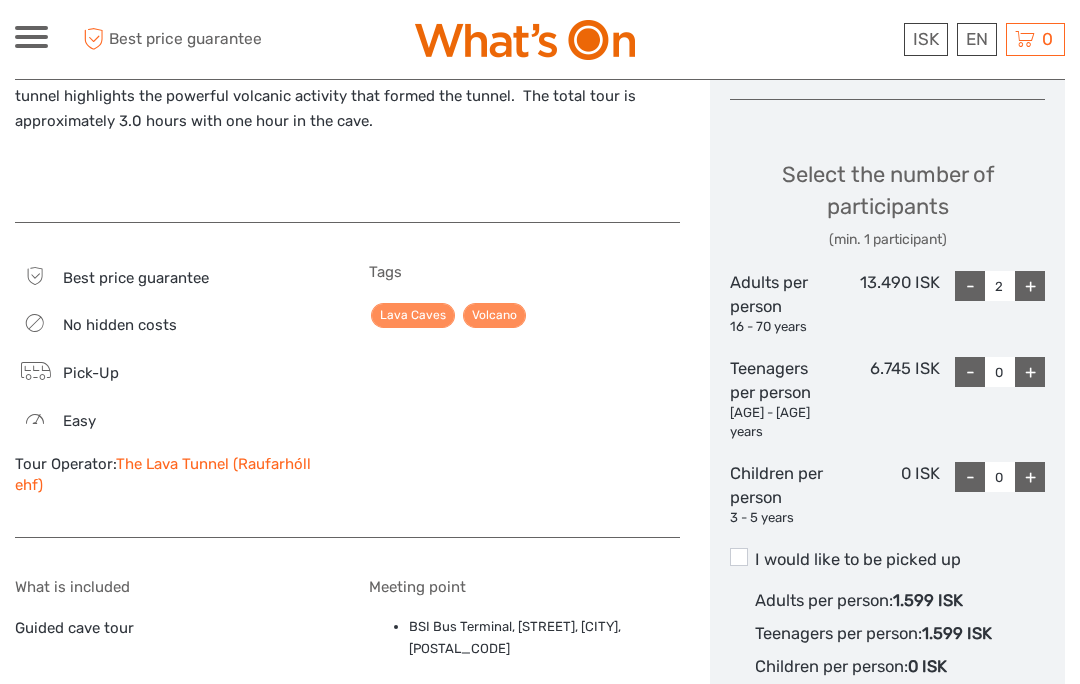 click on "+" at bounding box center (1030, 286) 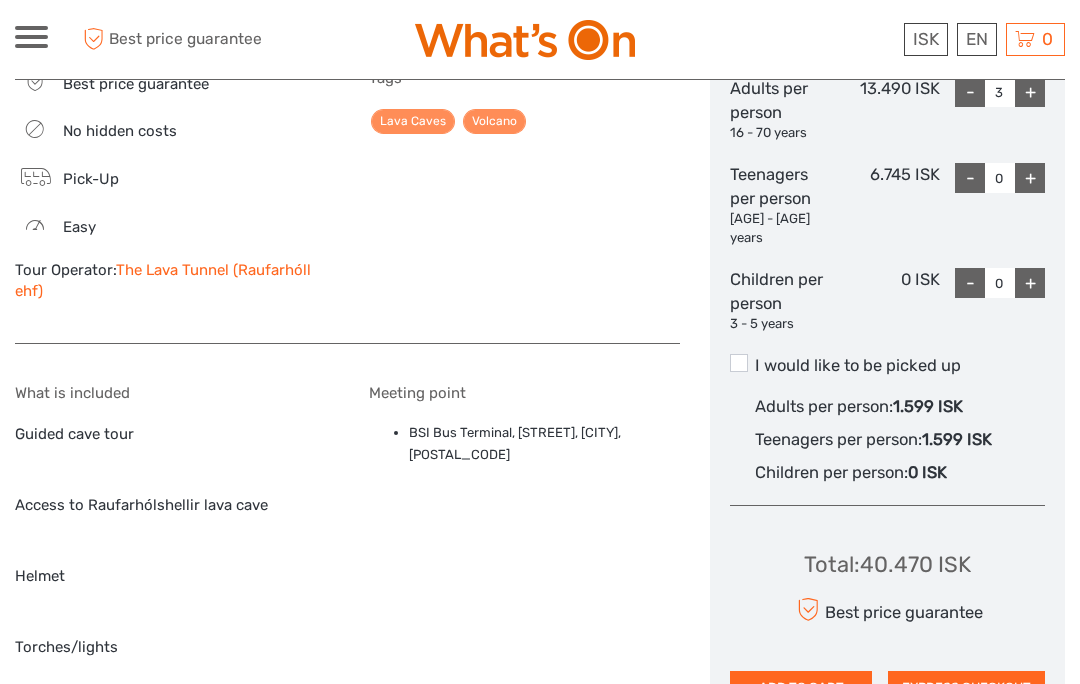 scroll, scrollTop: 1148, scrollLeft: 0, axis: vertical 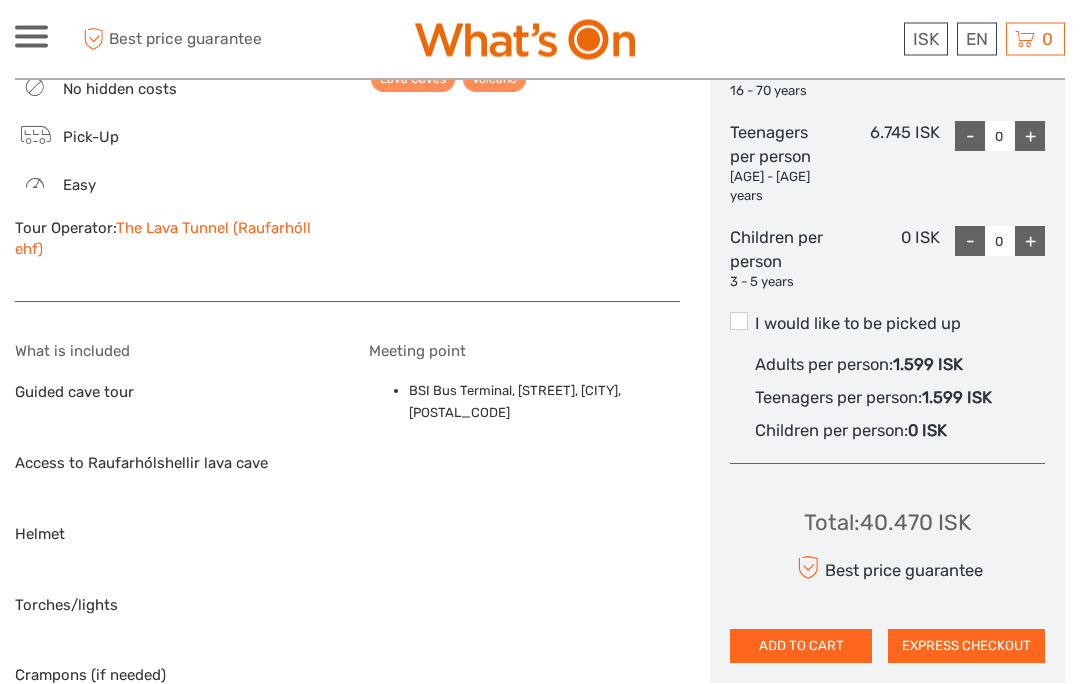 click at bounding box center [739, 322] 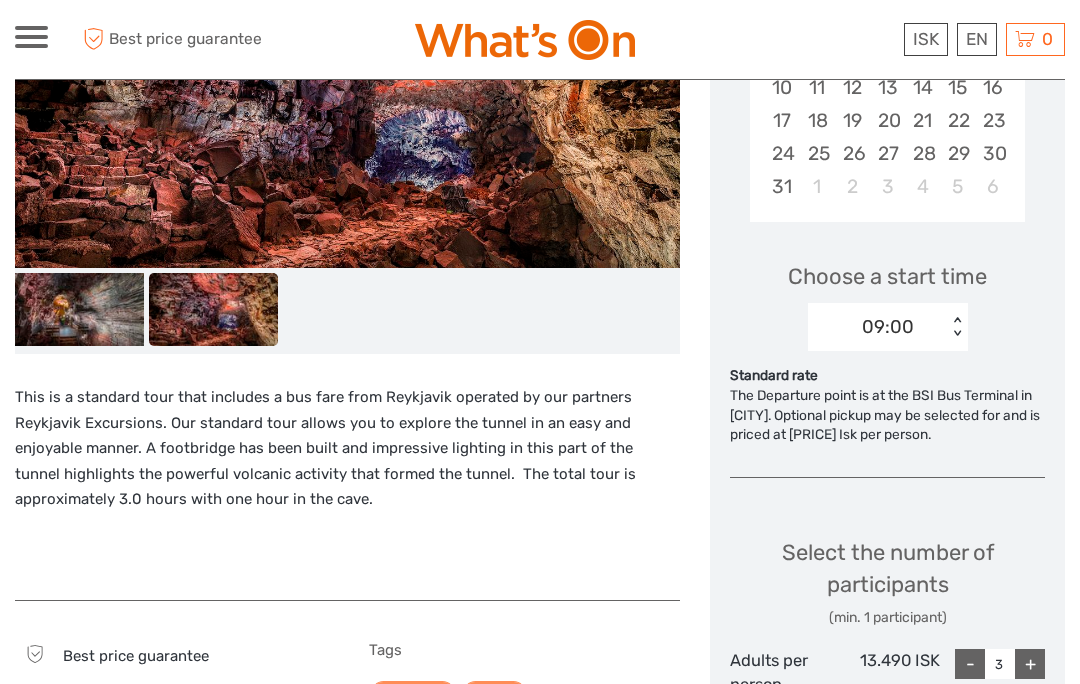 scroll, scrollTop: 534, scrollLeft: 0, axis: vertical 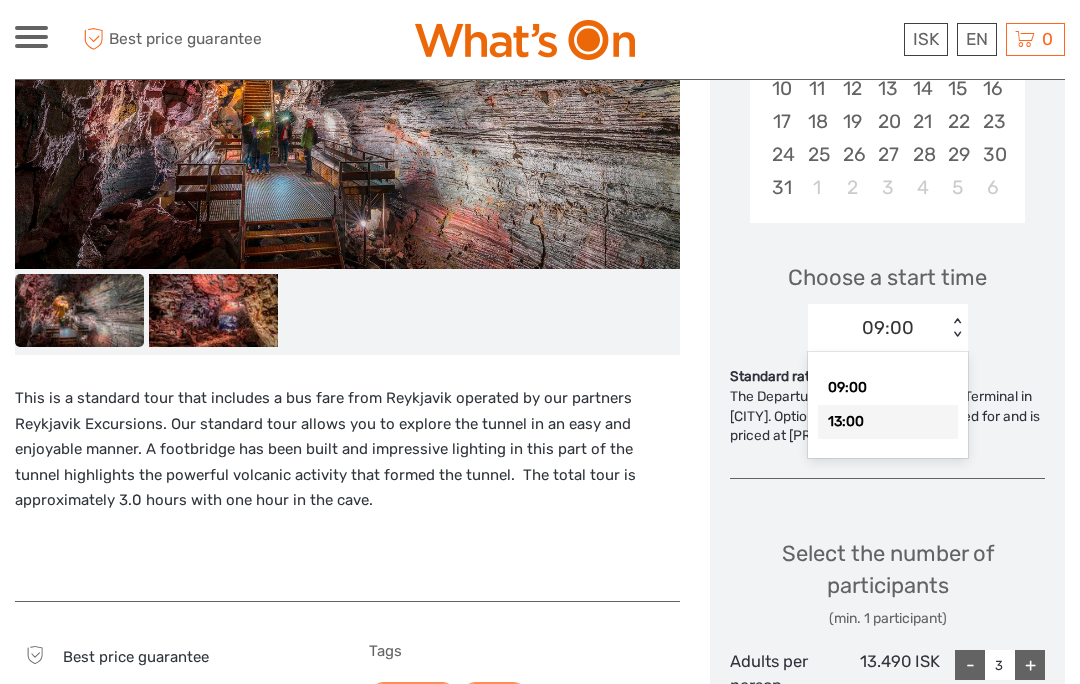 click on "13:00" at bounding box center (888, 422) 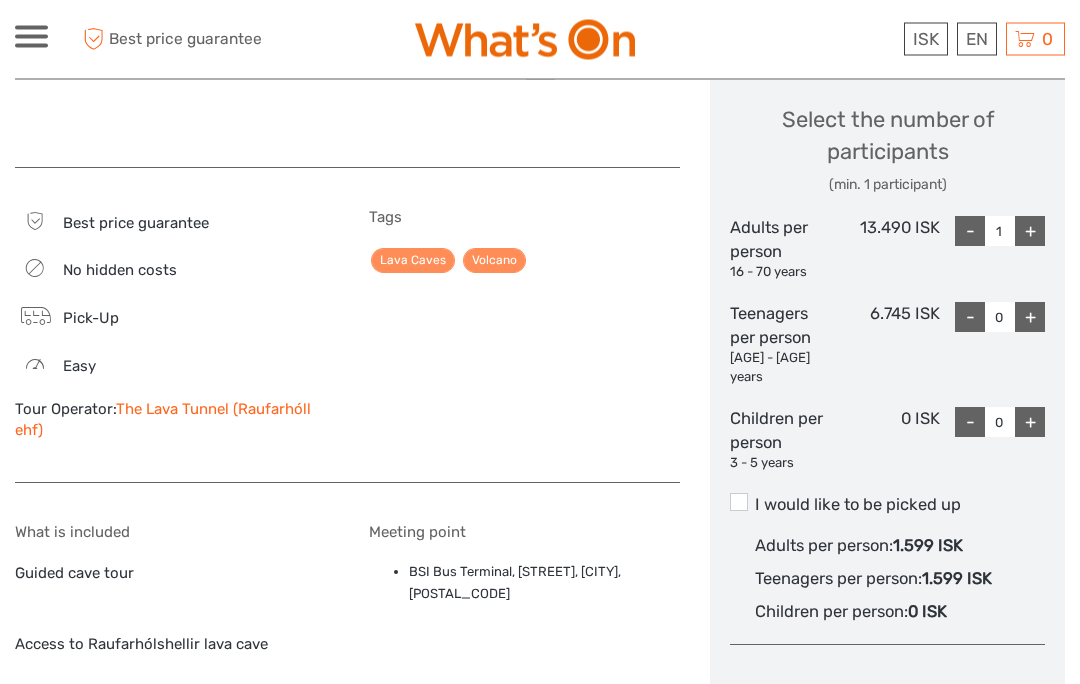 scroll, scrollTop: 963, scrollLeft: 0, axis: vertical 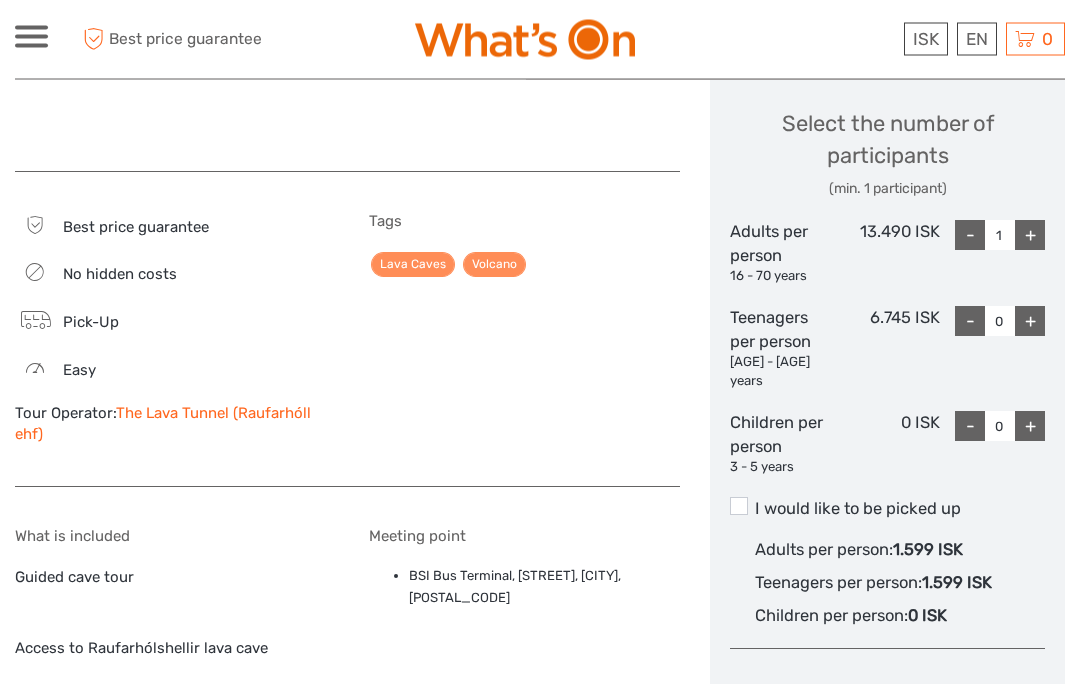 click on "+" at bounding box center [1030, 236] 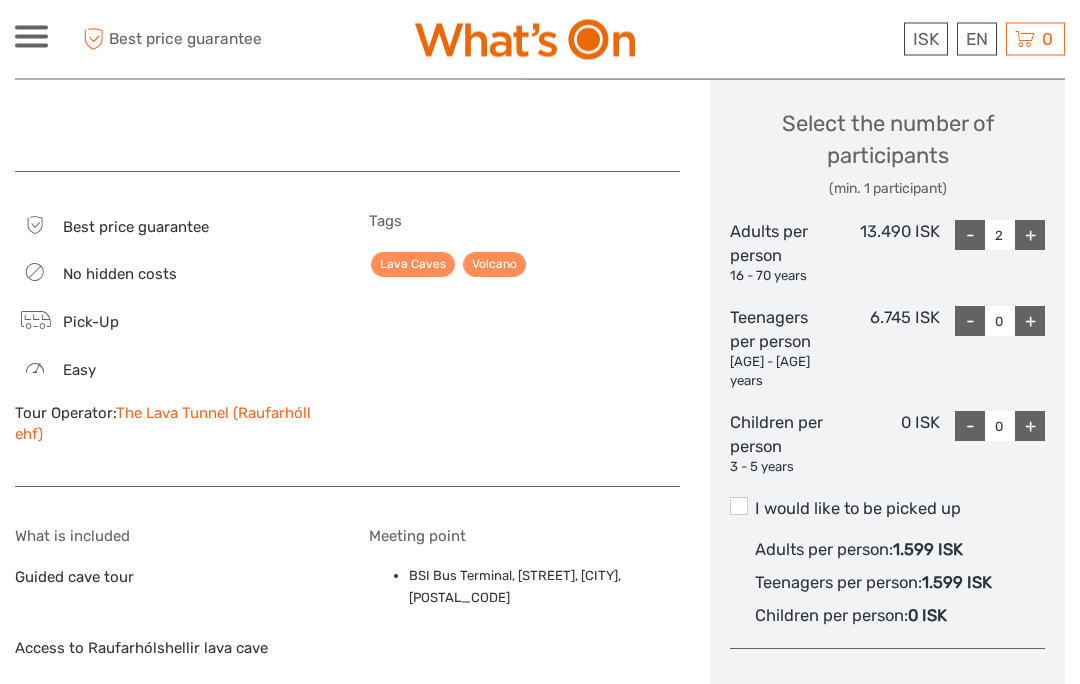 scroll, scrollTop: 964, scrollLeft: 0, axis: vertical 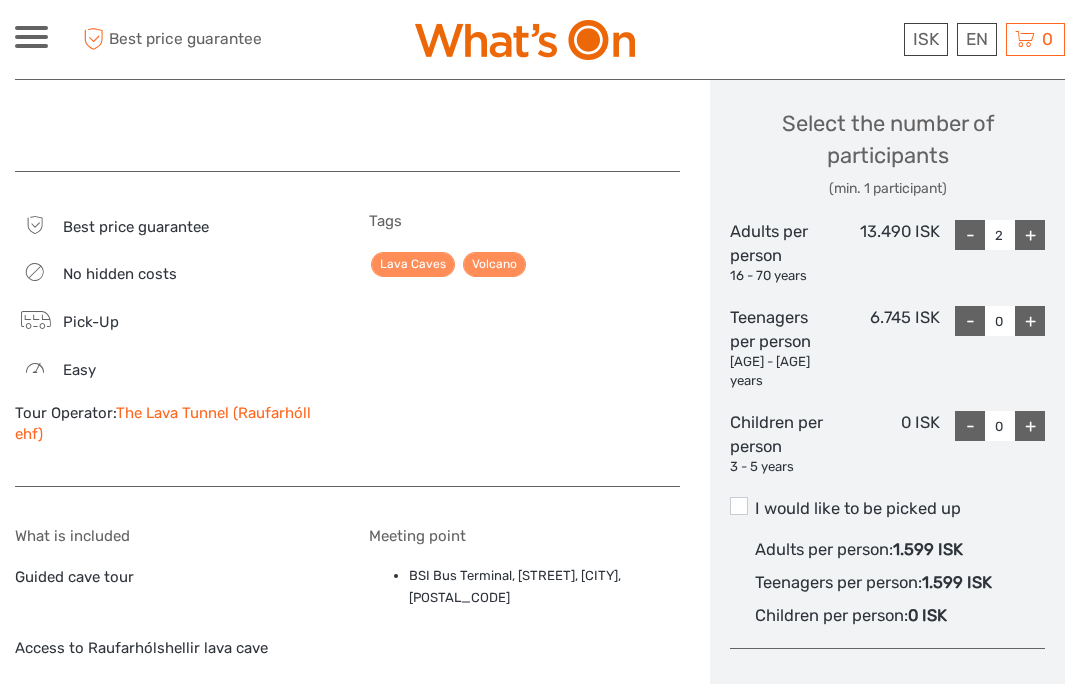 click on "+" at bounding box center (1030, 235) 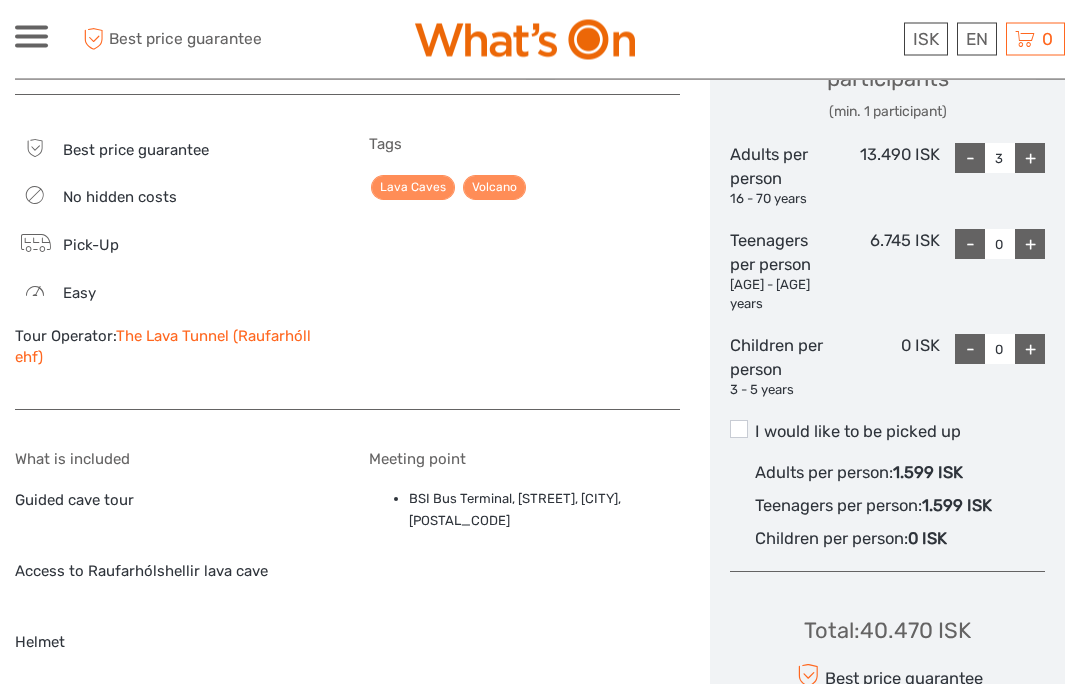 scroll, scrollTop: 1043, scrollLeft: 0, axis: vertical 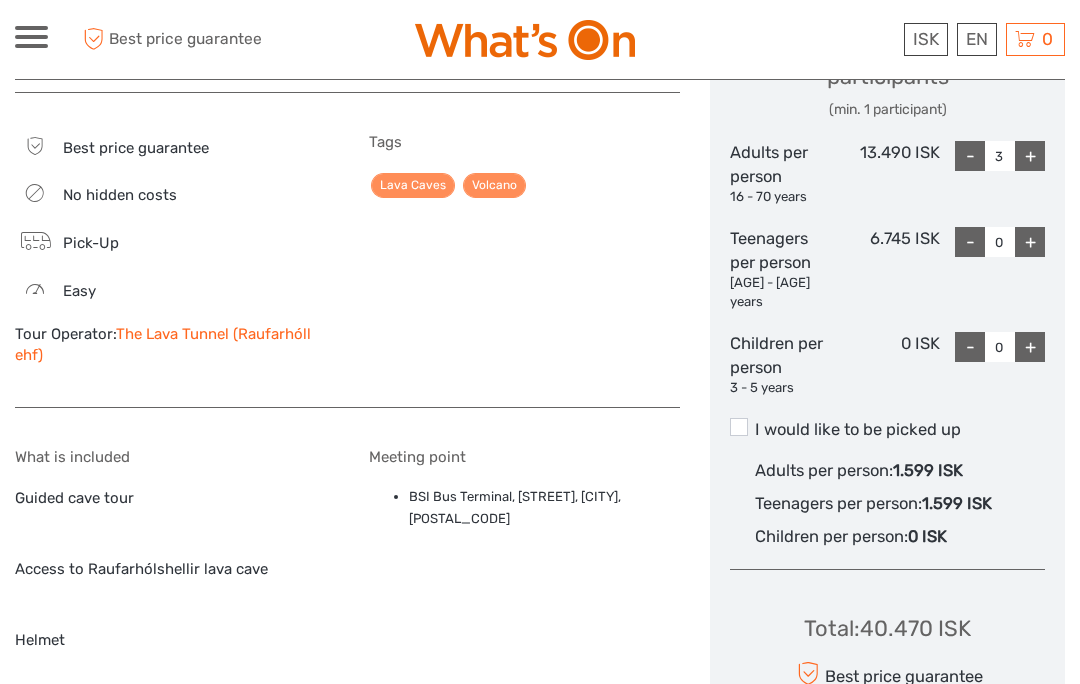 click on "Choose Date of Travel Next Month August 2025 Su Mo Tu We Th Fr Sa 27 28 29 30 31 1 2 3 4 5 6 7 8 9 10 11 12 13 14 15 16 17 18 19 20 21 22 23 24 25 26 27 28 29 30 31 1 2 3 4 5 6 Choose a start time 13:00 < > Standard rate The Departure point is at the BSI Bus Terminal in Reykjavik. Optional pickup may be selected for and is priced at 1599 Isk per person. Select the number of participants (min. 1 participant) Adults per person 16 - 70 years 13.490 ISK - 3 + Teenagers per person  6 - 15 years 6.745 ISK - 0 + Children per person 3 - 5 years 0 ISK - 0 + I would like to be picked up Adults per person :  1.599 ISK Teenagers per person  :  1.599 ISK Children per person :  0 ISK Total :  40.470 ISK Best price guarantee ADD TO CART EXPRESS CHECKOUT" at bounding box center (887, 53) 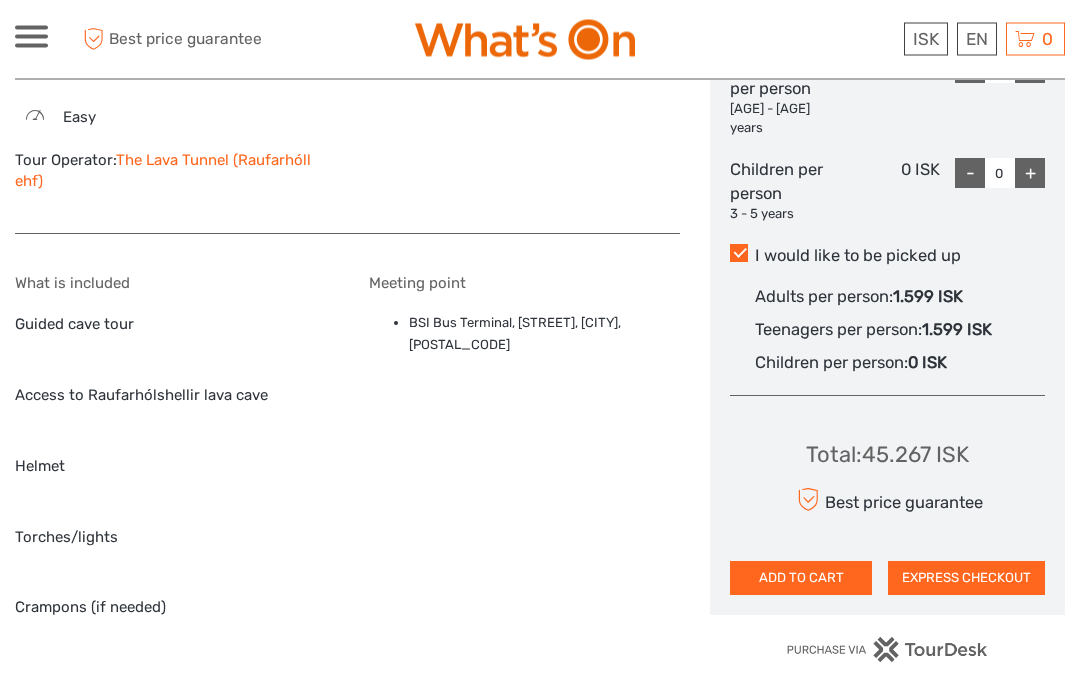 scroll, scrollTop: 1218, scrollLeft: 0, axis: vertical 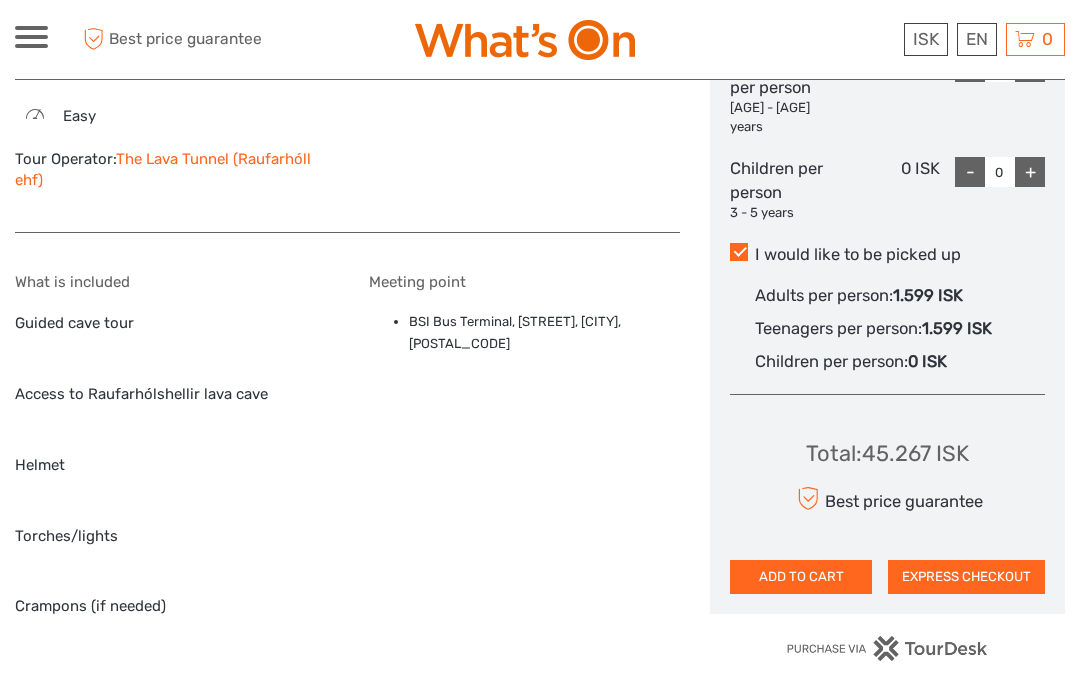 click on "ADD TO CART" at bounding box center (801, 577) 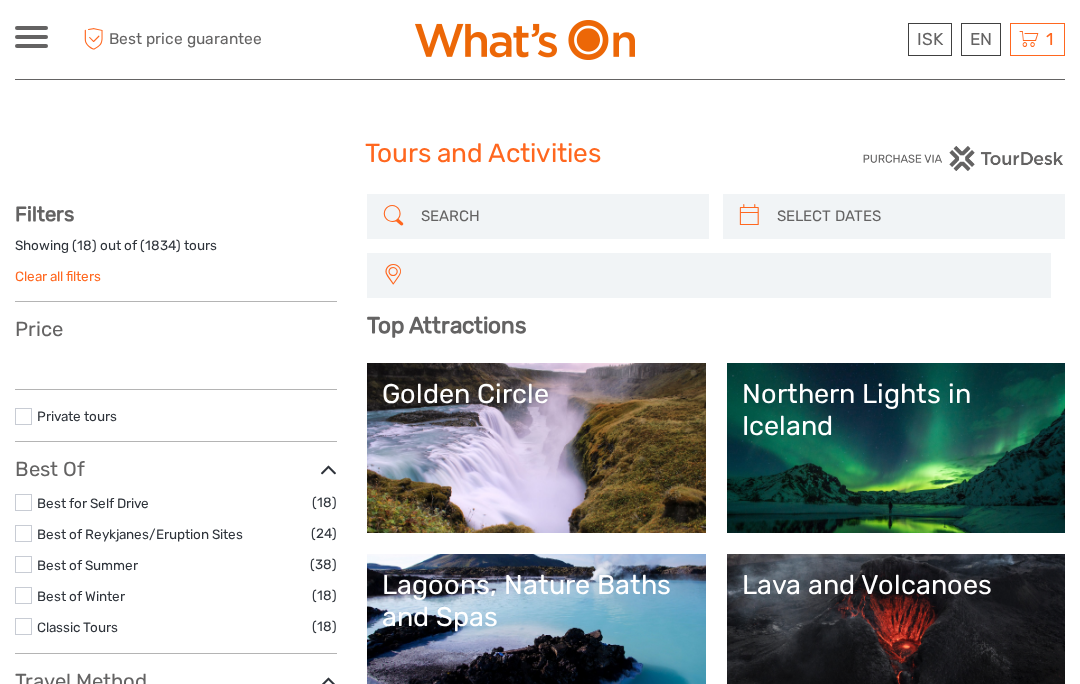select 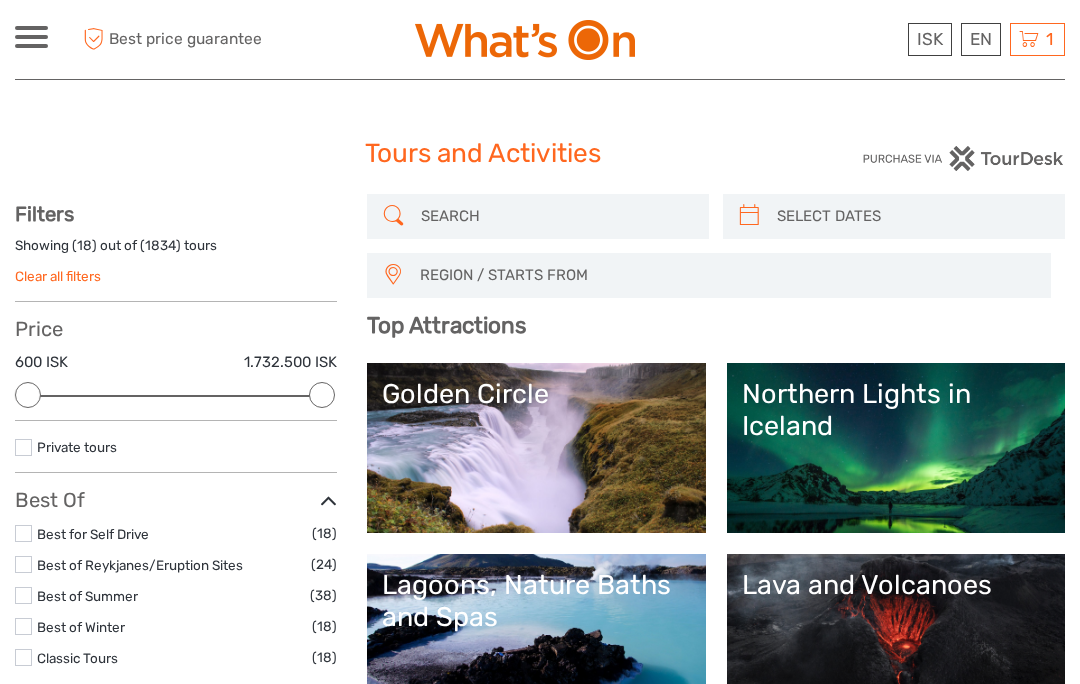 scroll, scrollTop: 0, scrollLeft: 0, axis: both 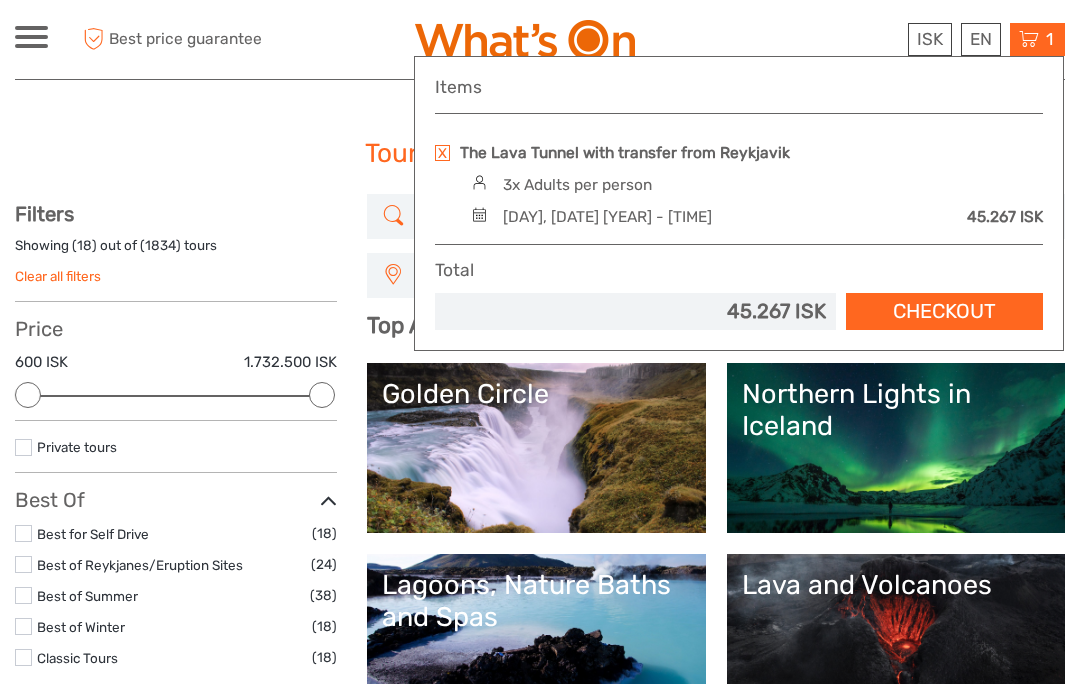 click on "Checkout" at bounding box center [944, 311] 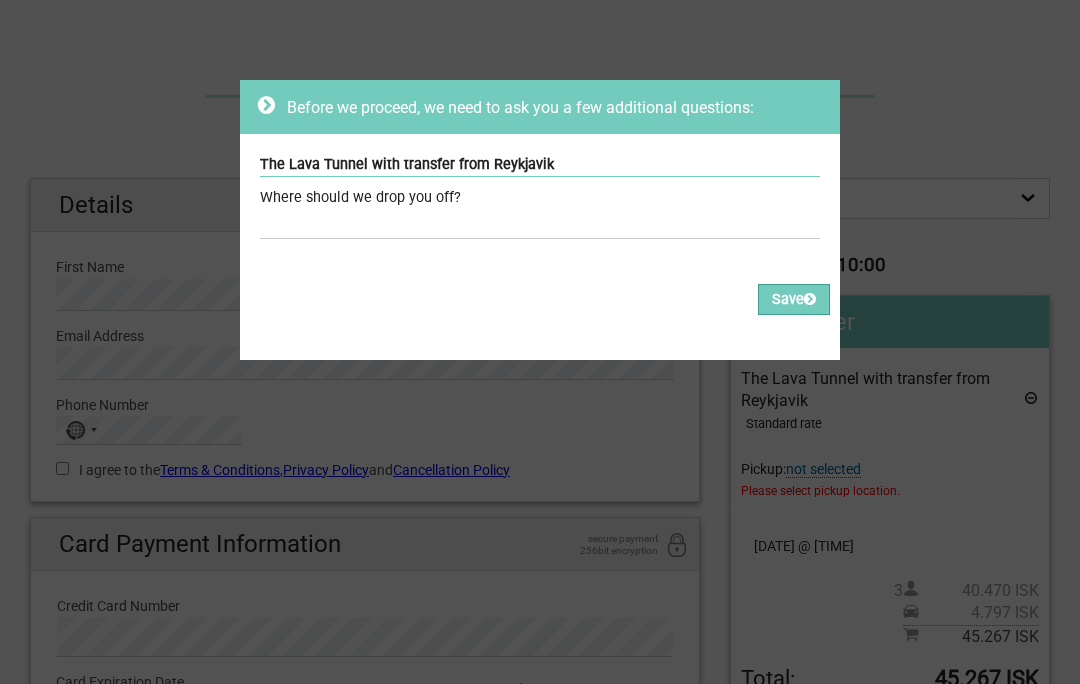 scroll, scrollTop: 0, scrollLeft: 0, axis: both 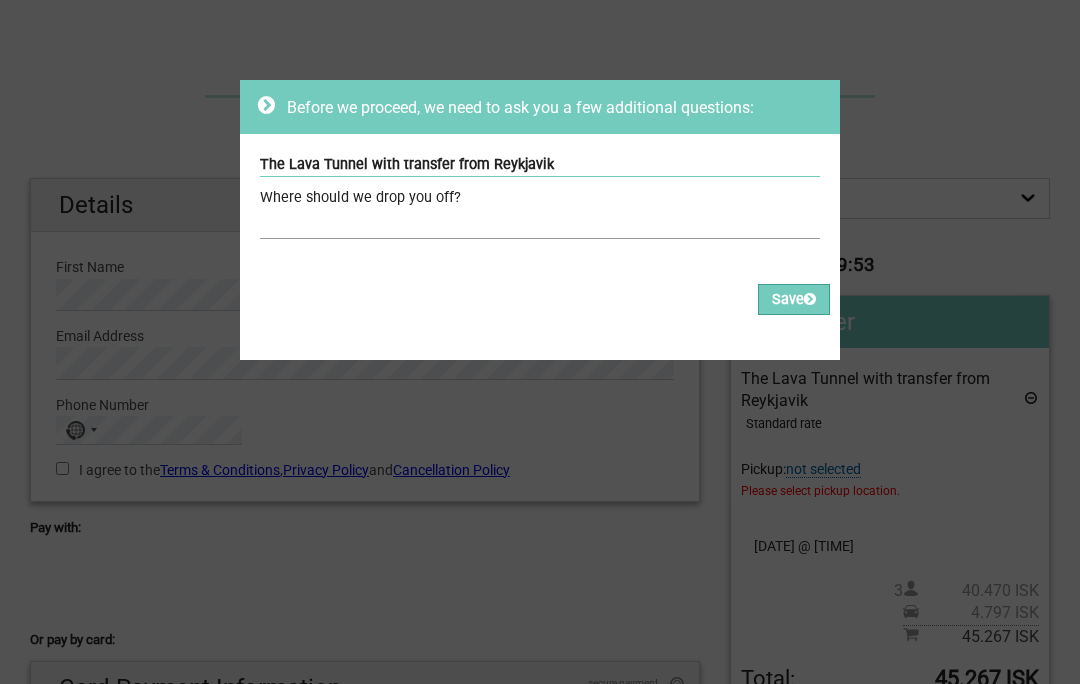 click at bounding box center (540, 224) 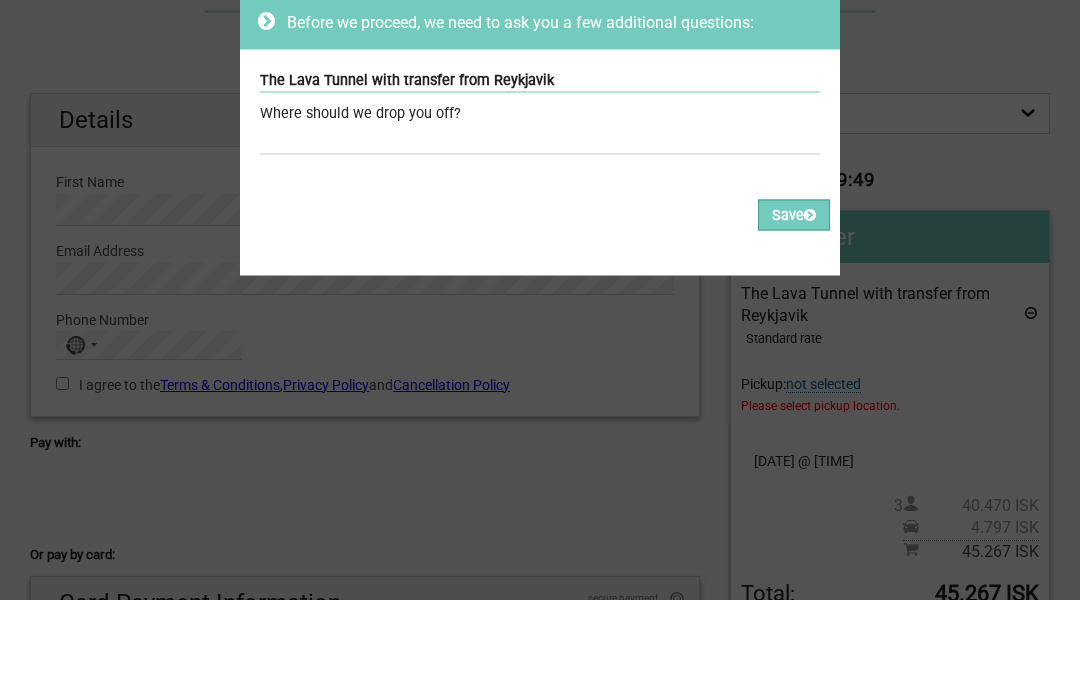 scroll, scrollTop: 85, scrollLeft: 0, axis: vertical 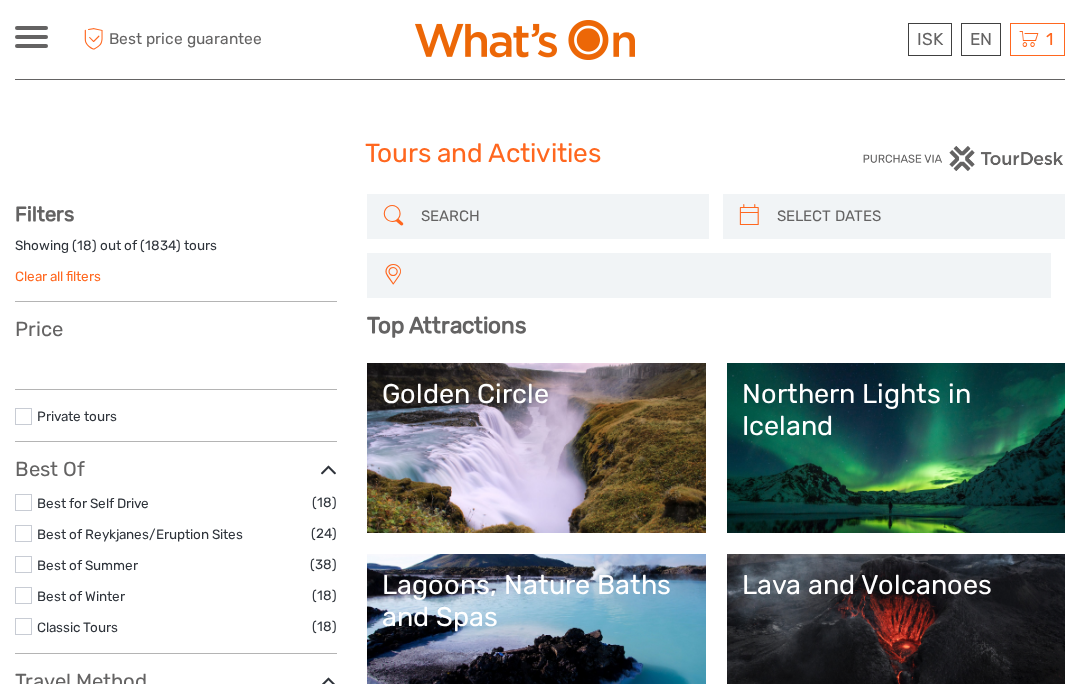 select 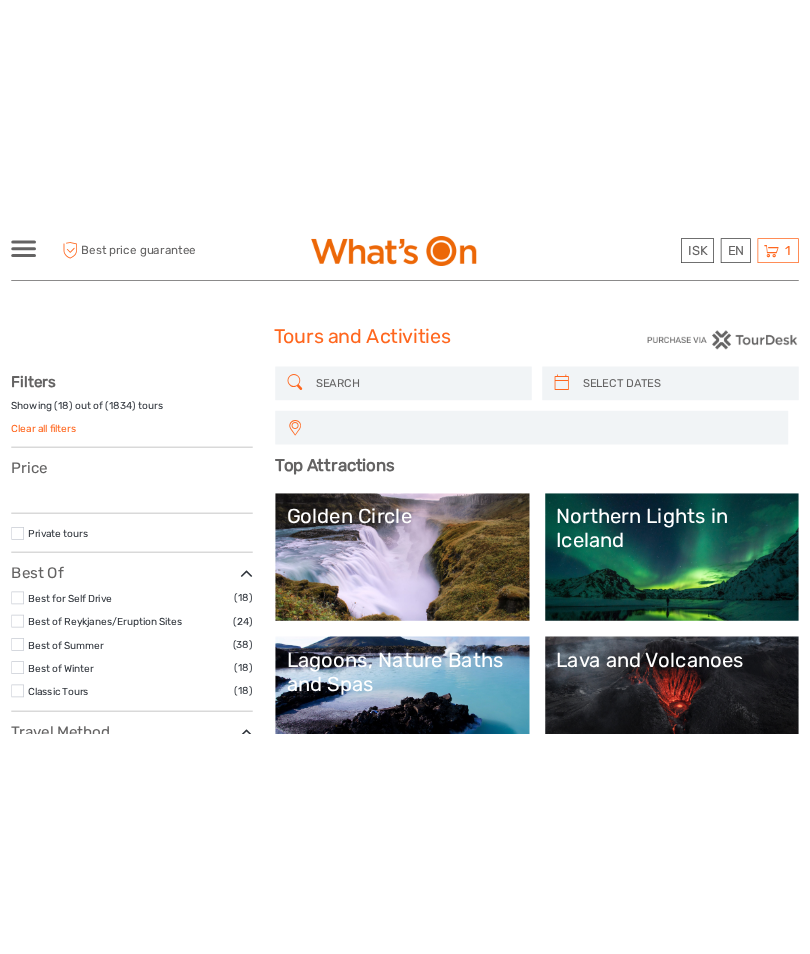 scroll, scrollTop: 0, scrollLeft: 0, axis: both 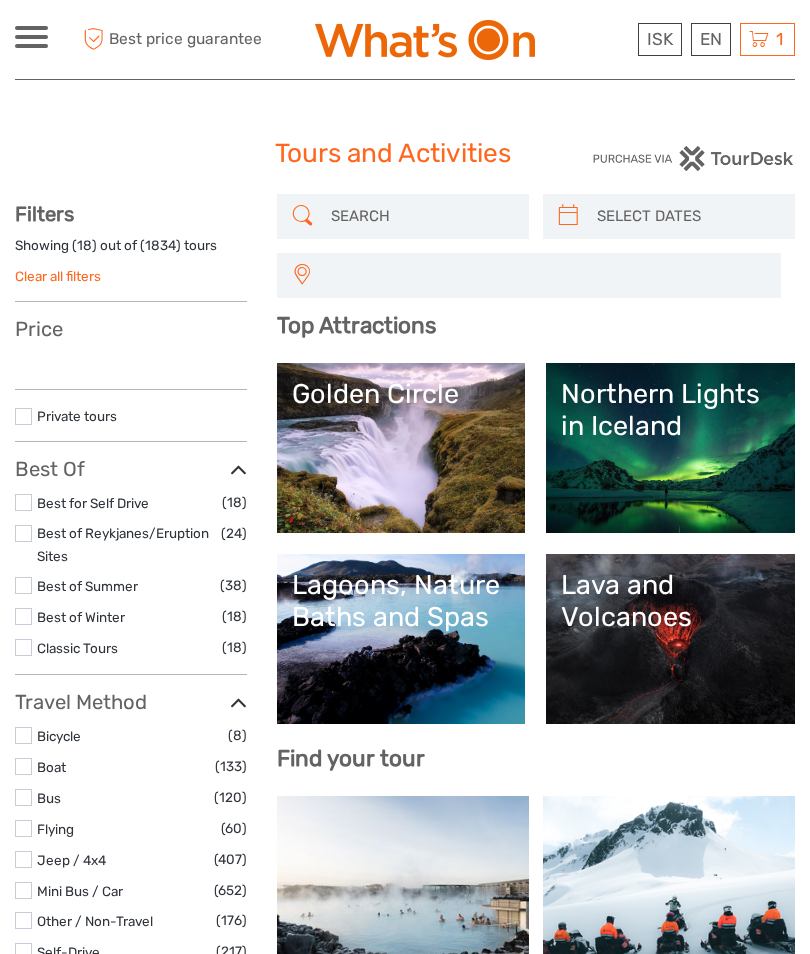 select 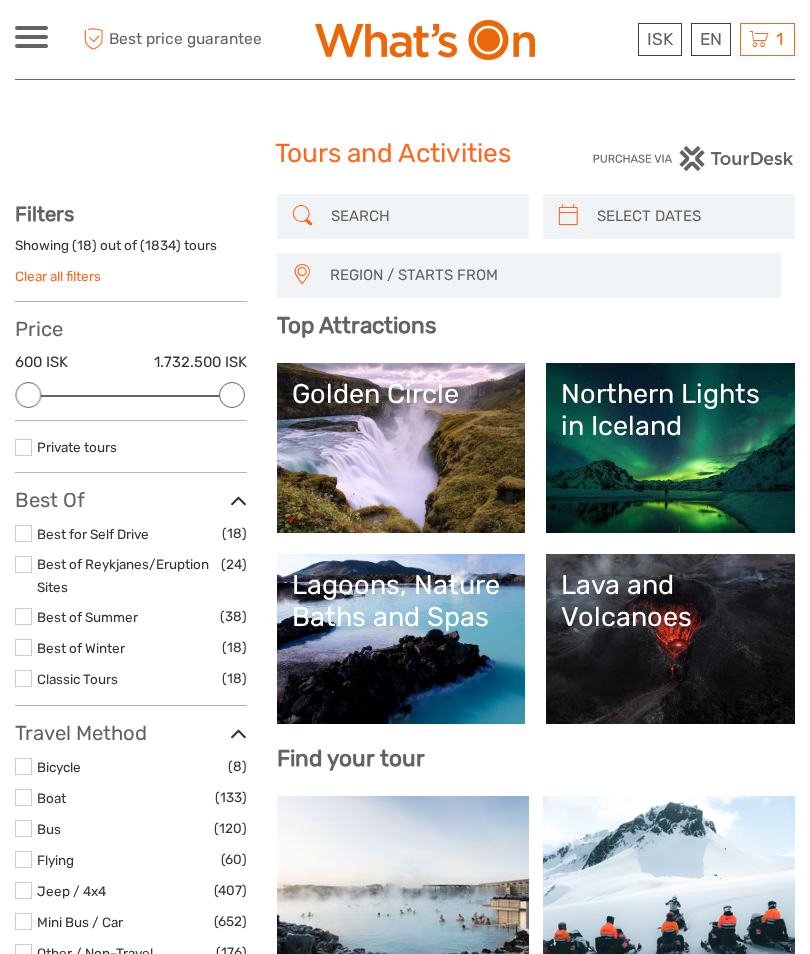scroll, scrollTop: 0, scrollLeft: 0, axis: both 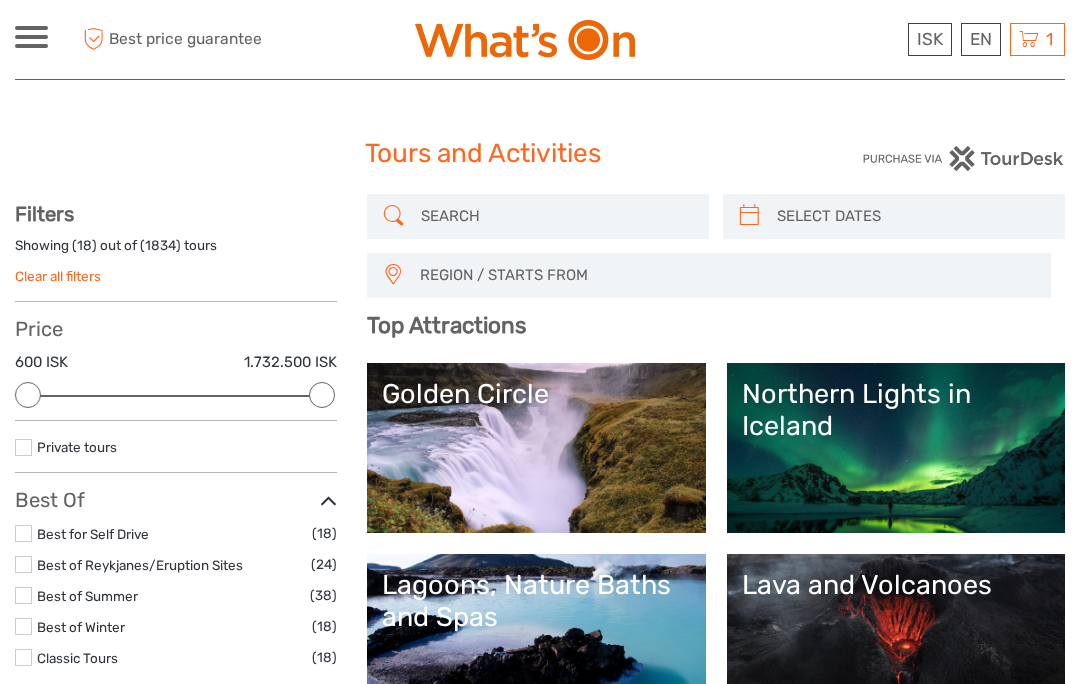 click on "1" at bounding box center [1049, 39] 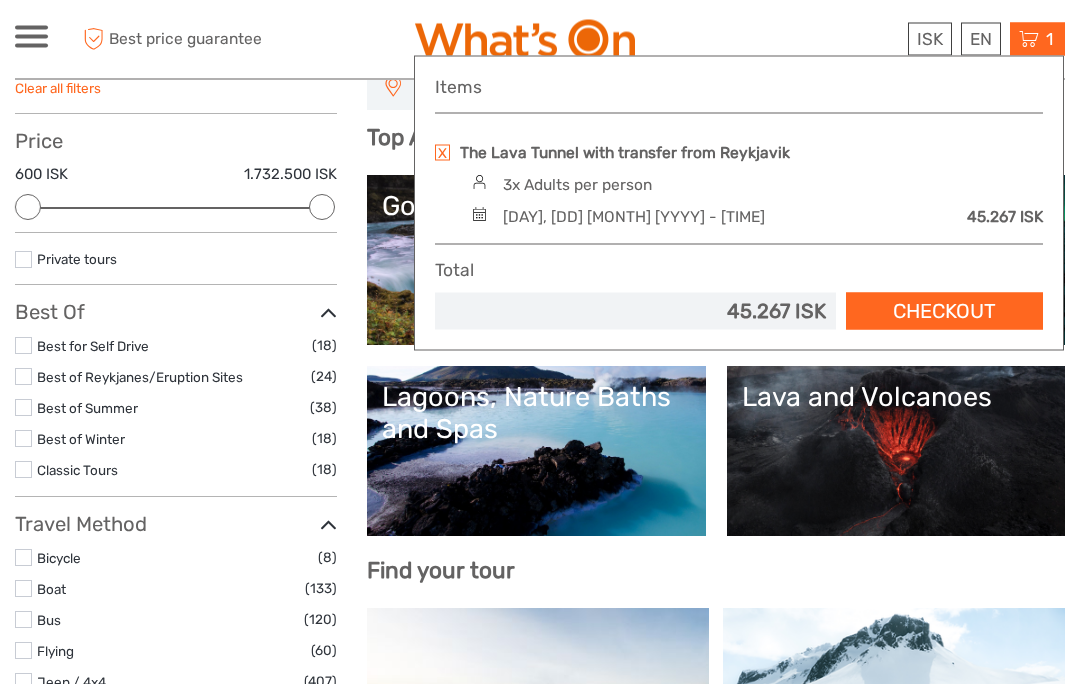 scroll, scrollTop: 215, scrollLeft: 0, axis: vertical 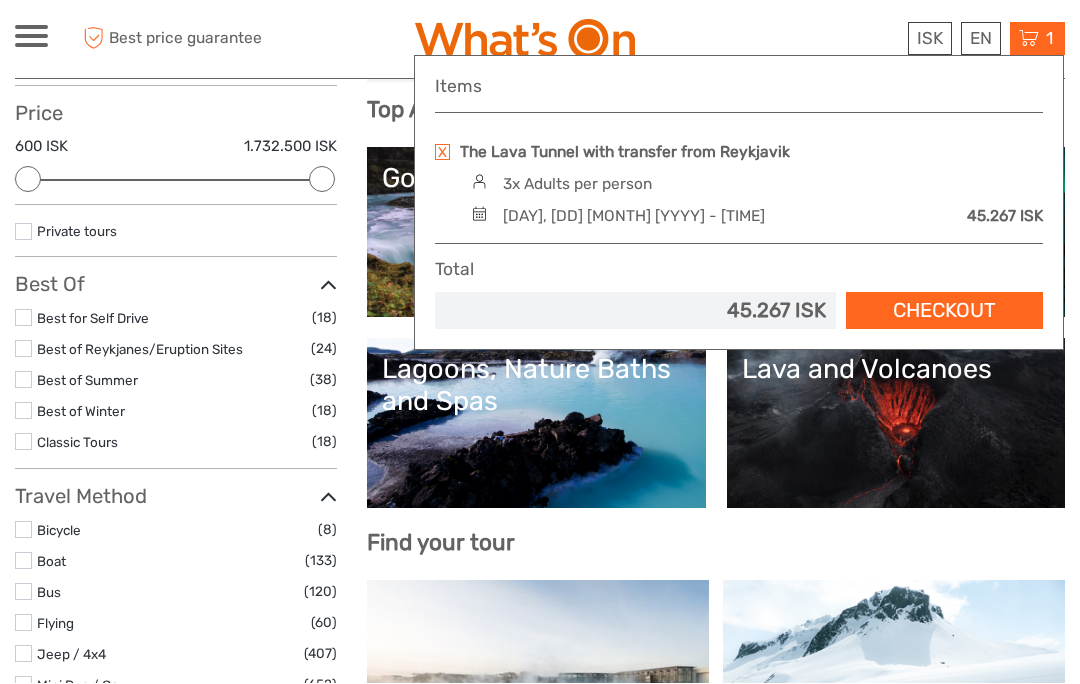 click on "Find your tour" at bounding box center [716, 543] 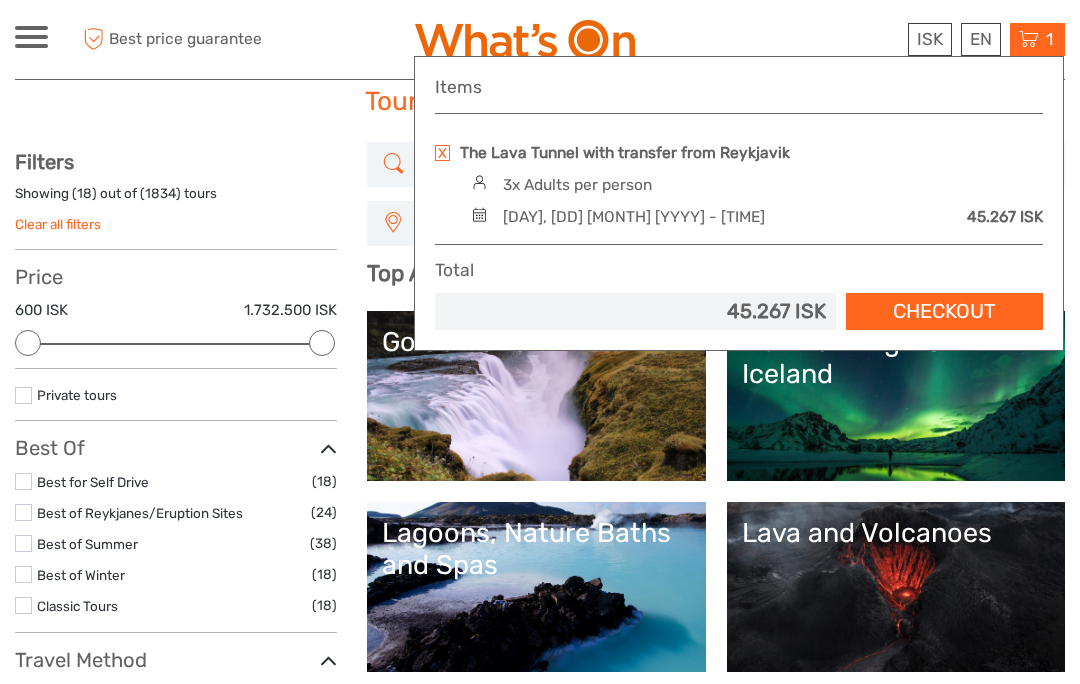 scroll, scrollTop: 0, scrollLeft: 0, axis: both 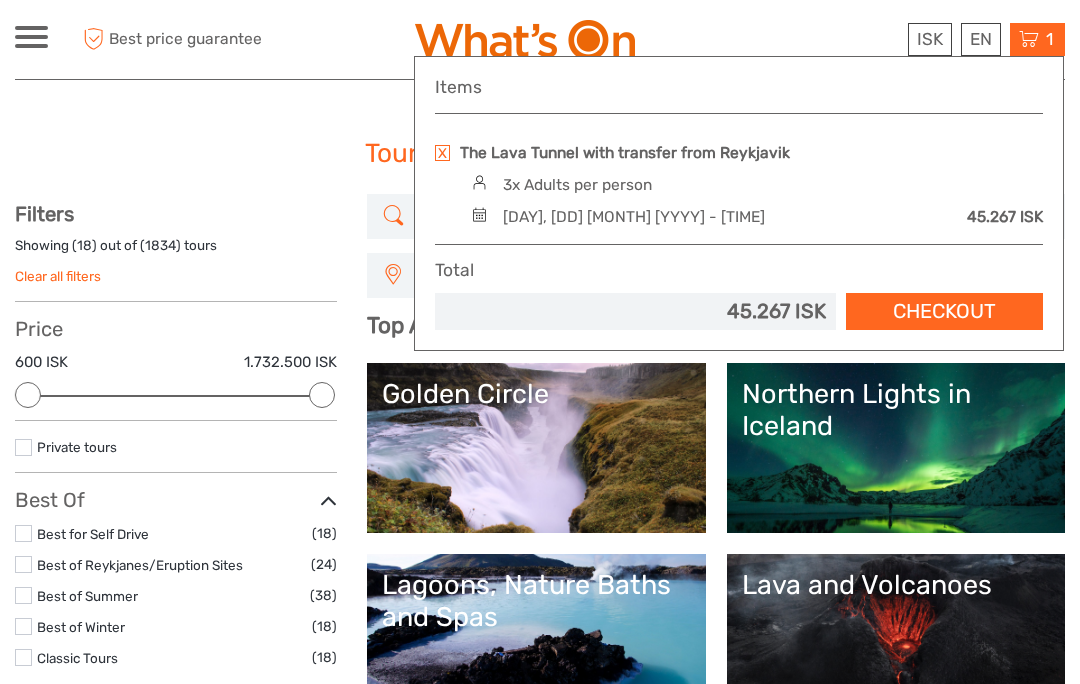 click on "Golden Circle
Northern Lights in Iceland
Lagoons, Nature Baths and Spas
Lava and Volcanoes" at bounding box center (716, 543) 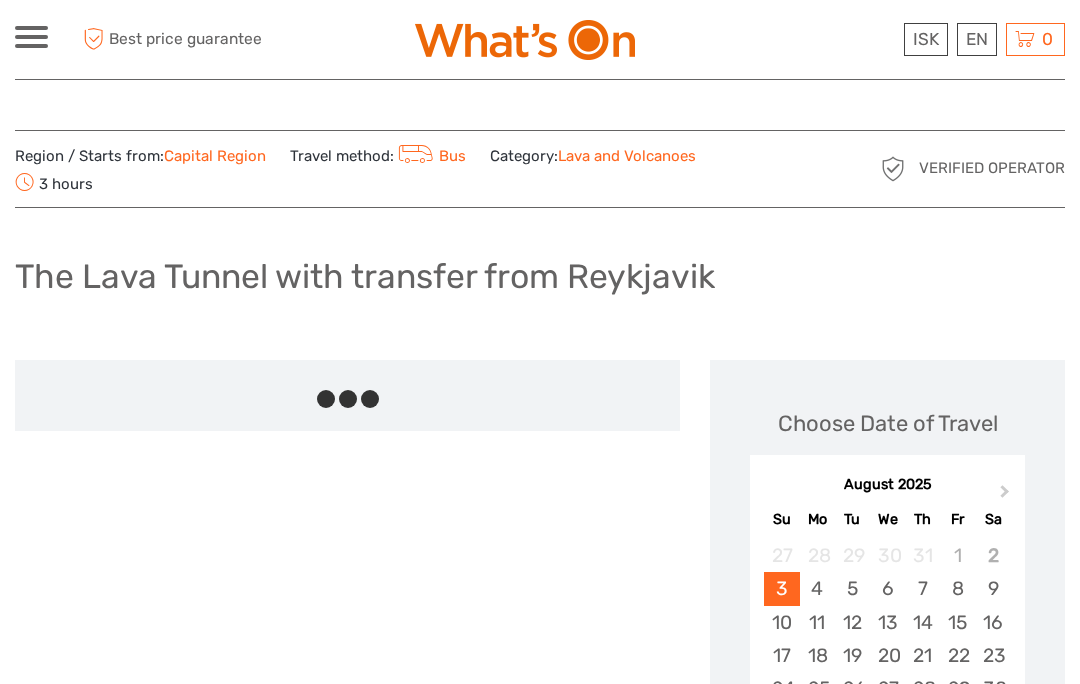 scroll, scrollTop: 1305, scrollLeft: 0, axis: vertical 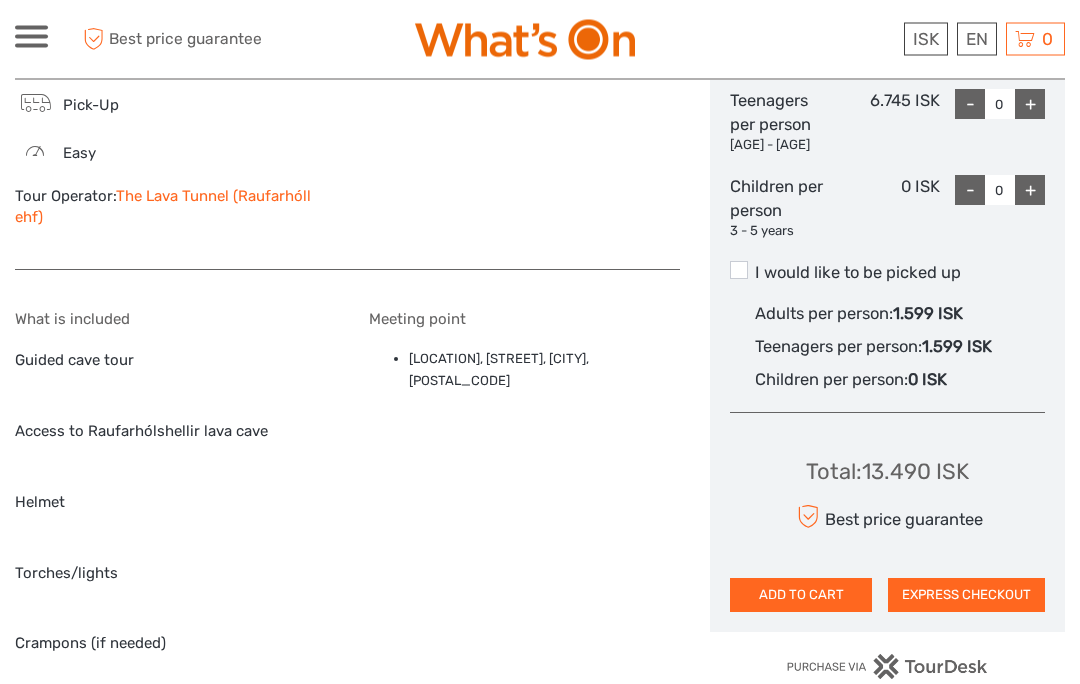 click on "The Lava Tunnel (Raufarhóll ehf)" at bounding box center [163, 207] 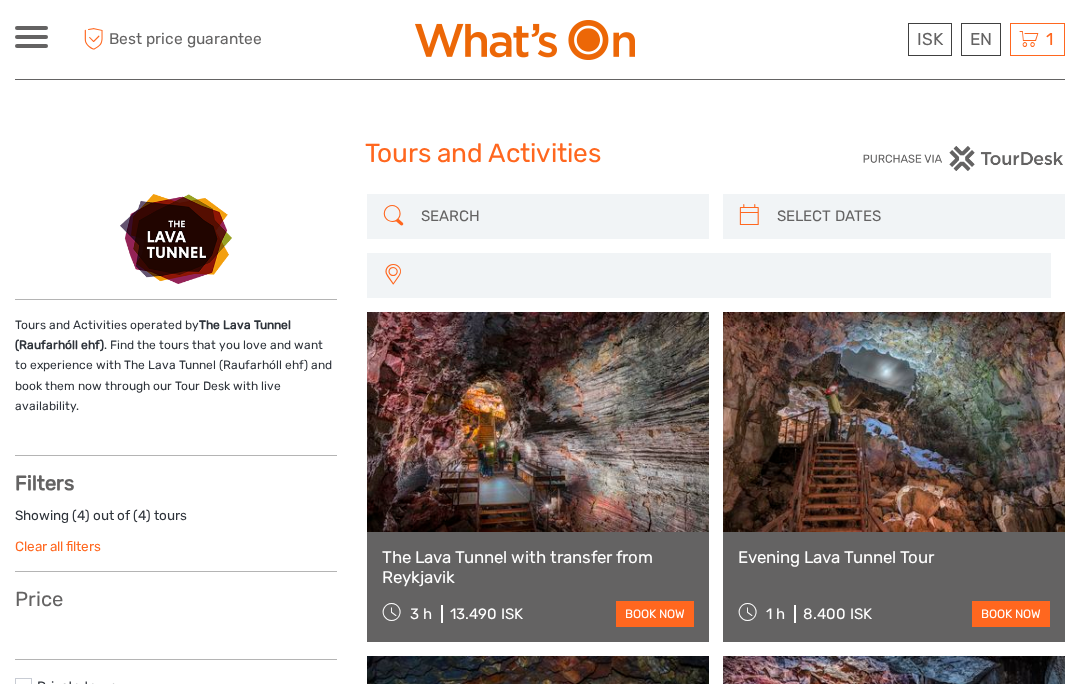 select 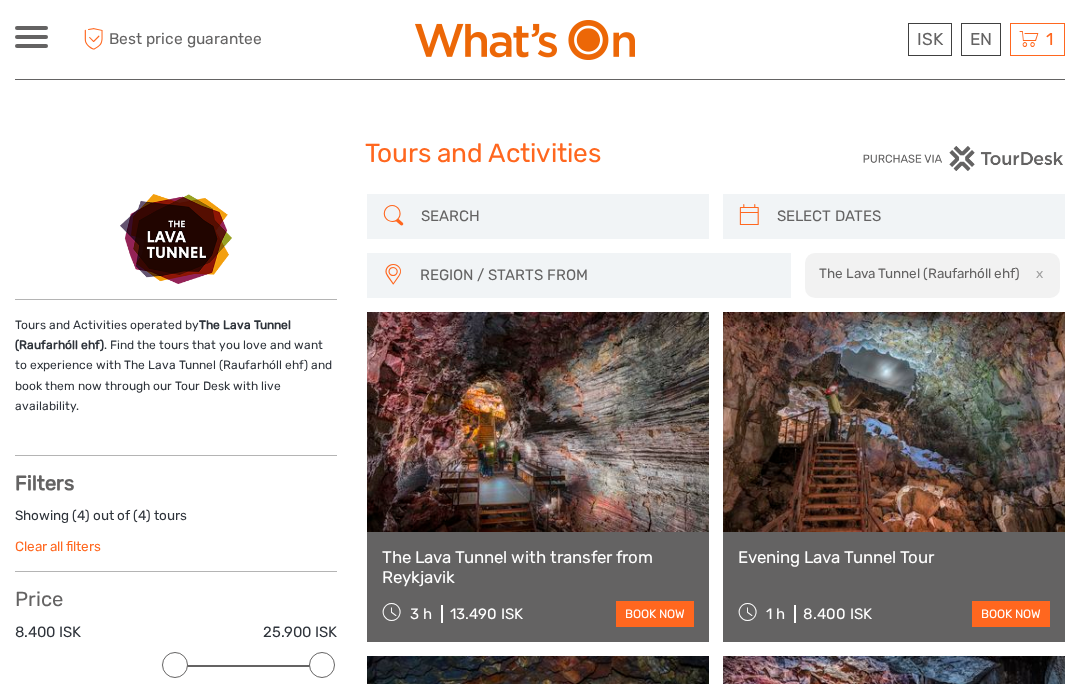 scroll, scrollTop: 0, scrollLeft: 0, axis: both 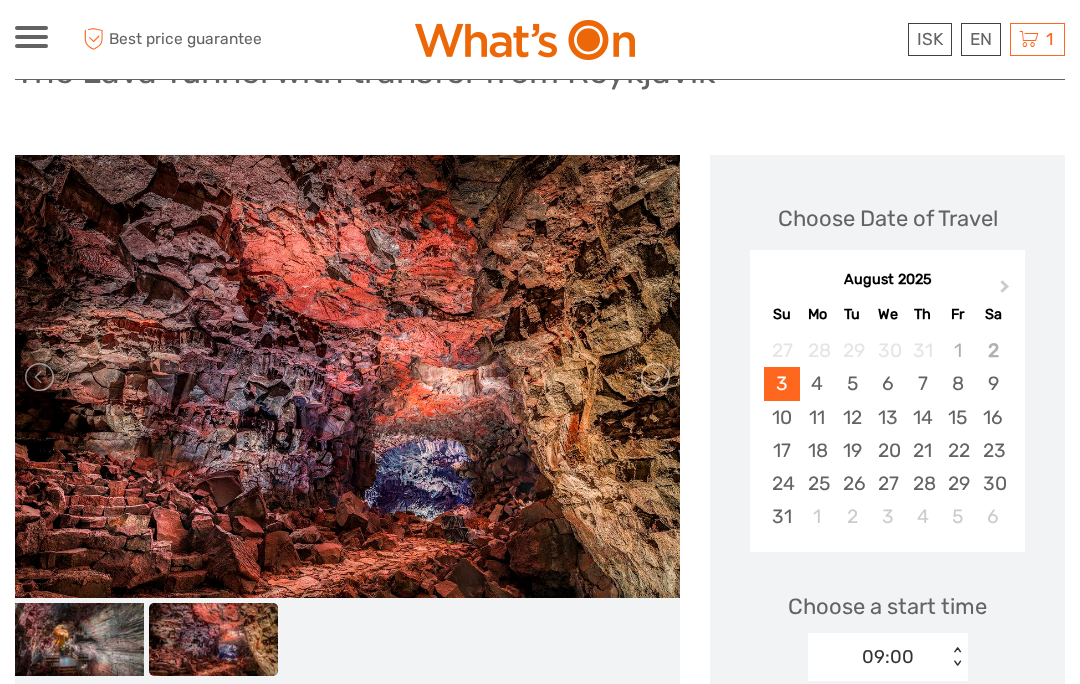 click on "1
Items
The Lava Tunnel with transfer from Reykjavik
3x Adults per person
Sunday, 03 August 2025 - 01:00 PM
45.267 ISK
Total
45.267 ISK
Checkout
The shopping cart is empty." at bounding box center [1037, 39] 